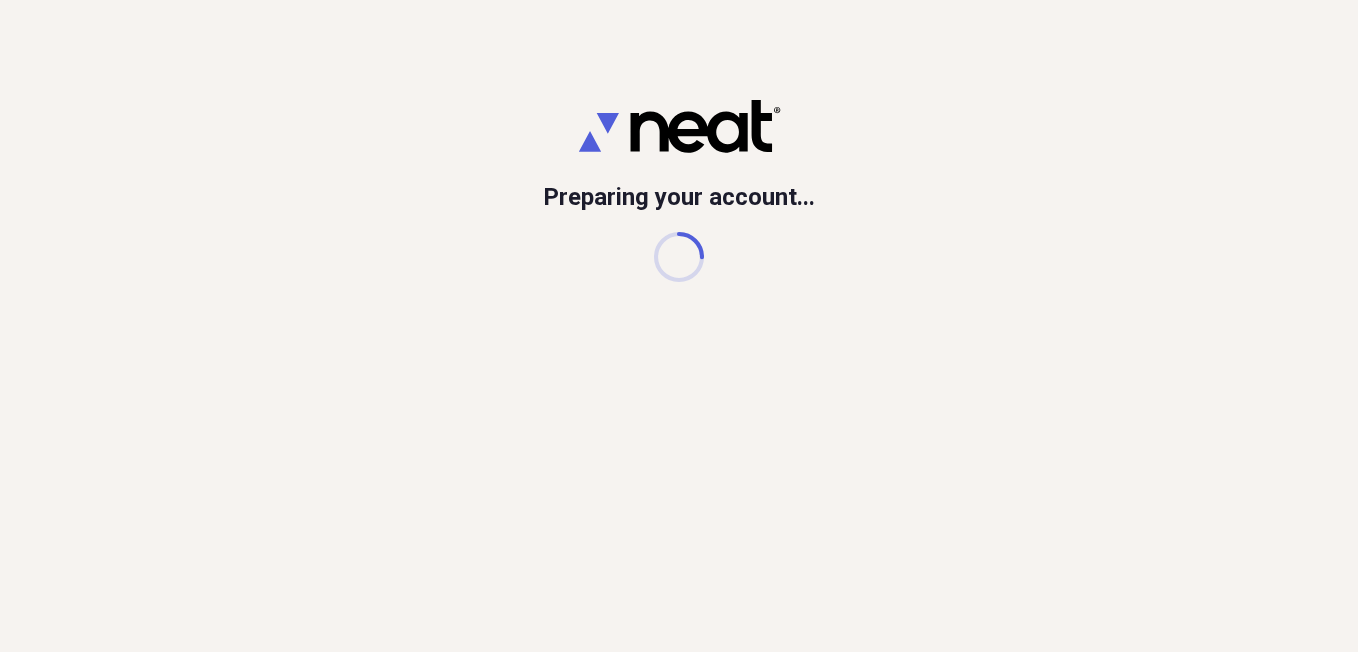 scroll, scrollTop: 0, scrollLeft: 0, axis: both 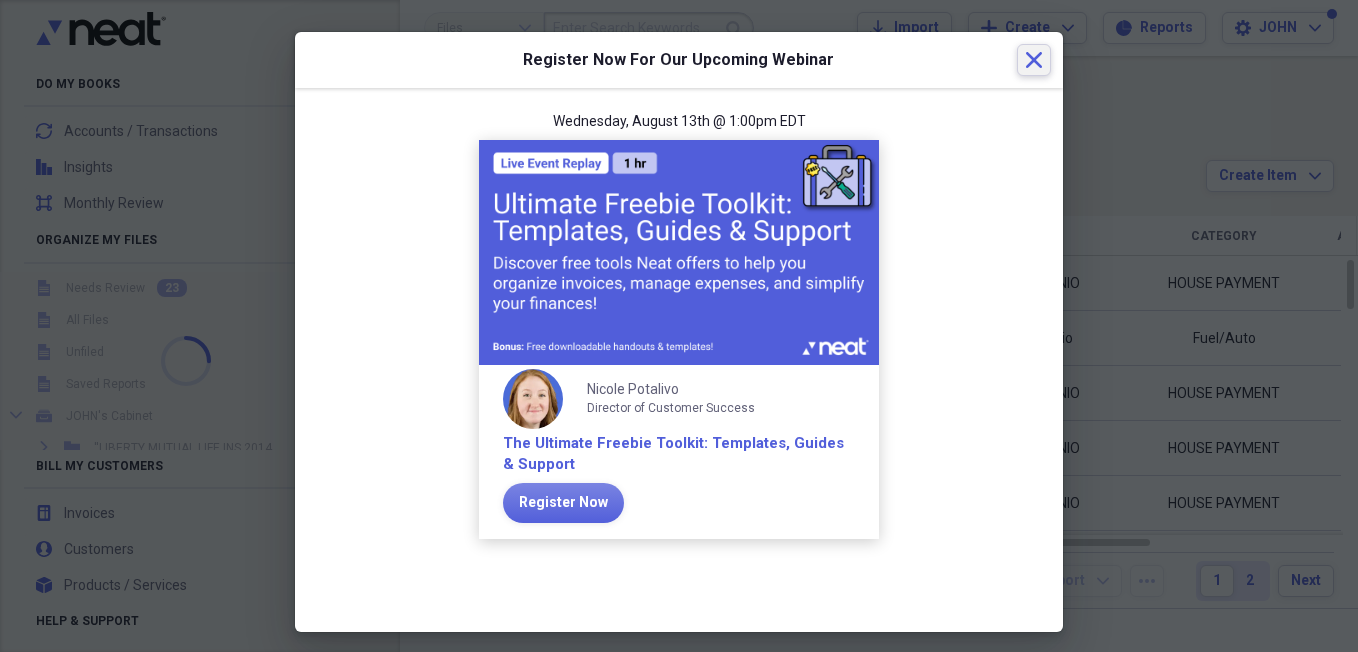 click 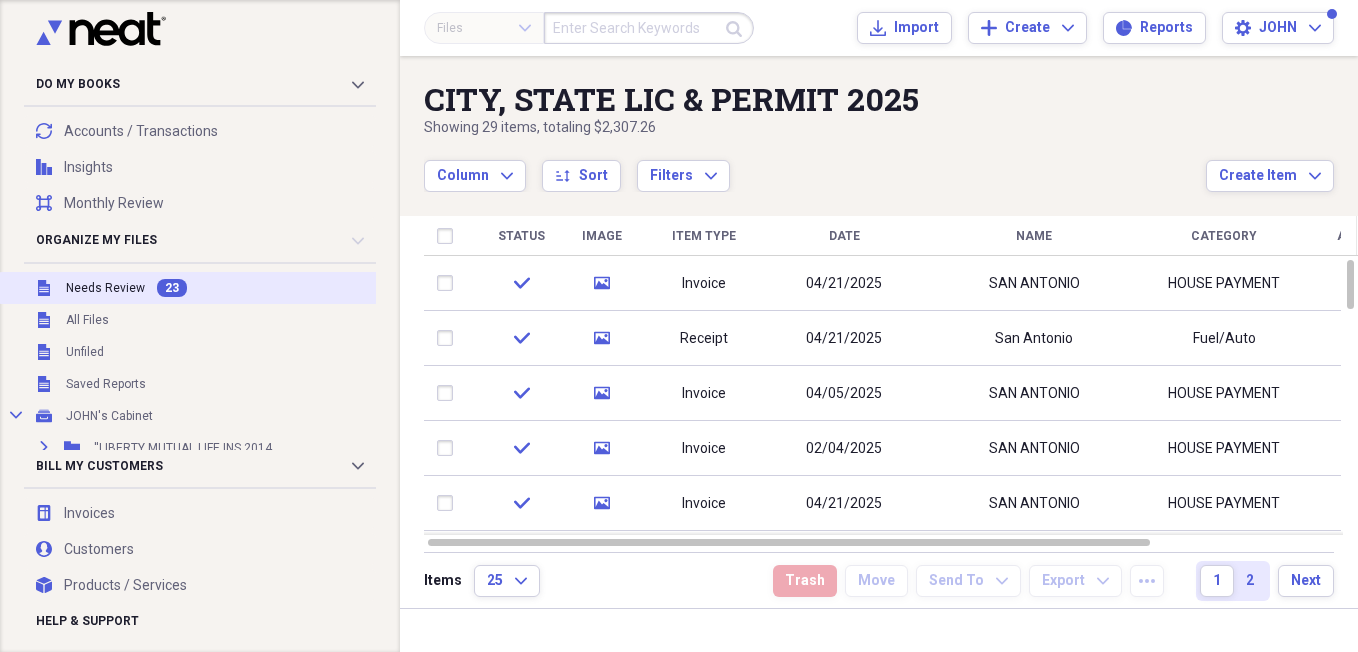 drag, startPoint x: 237, startPoint y: 245, endPoint x: 96, endPoint y: 285, distance: 146.56398 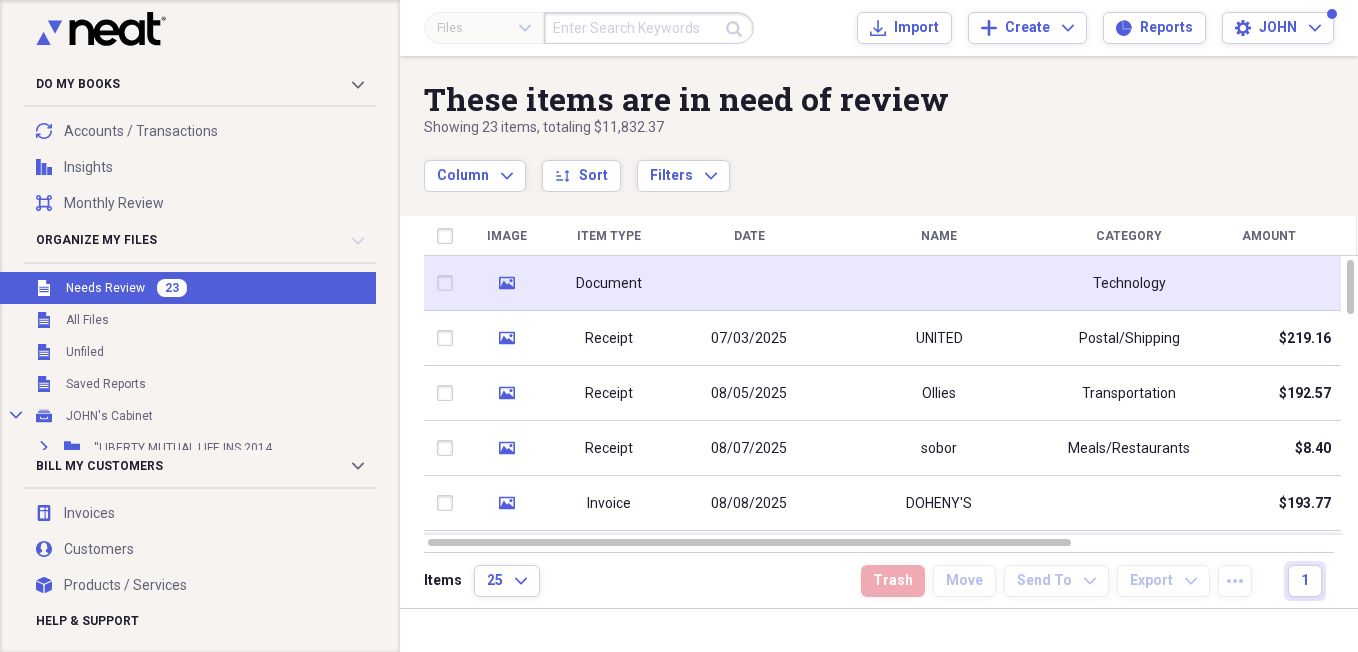 click at bounding box center (939, 283) 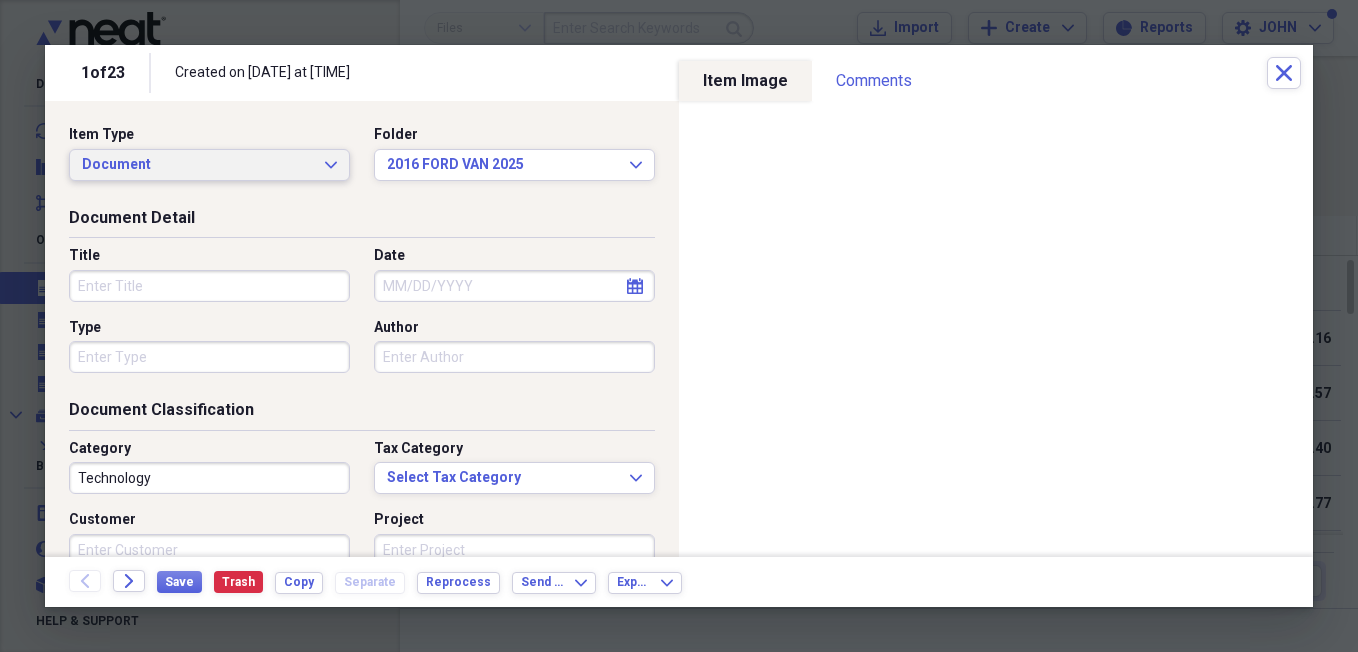 click on "Expand" 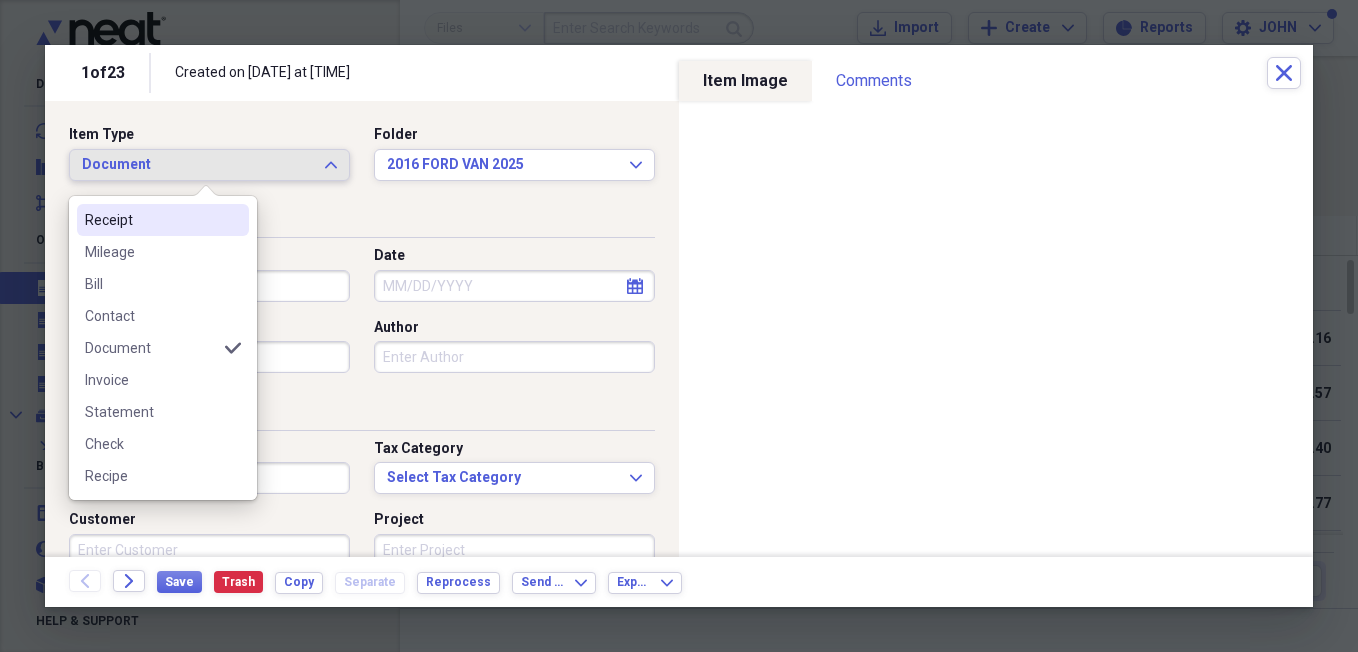 click on "Receipt" at bounding box center [151, 220] 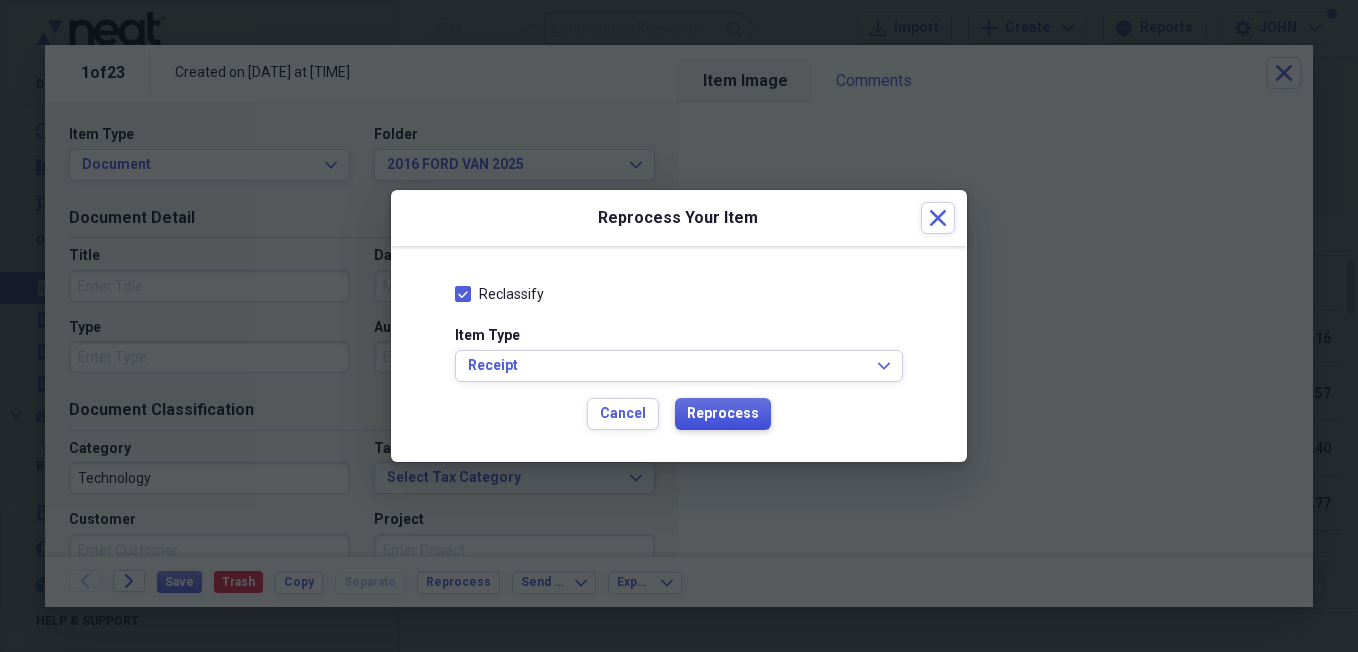 click on "Reprocess" at bounding box center (723, 414) 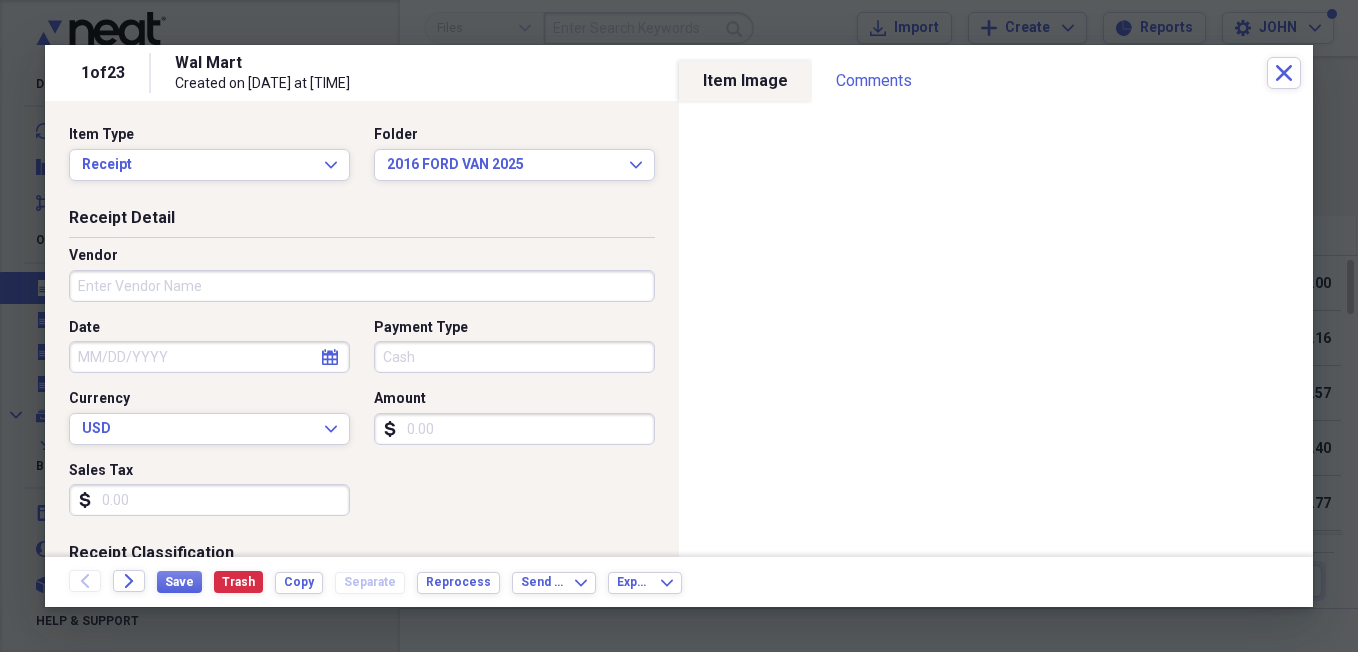 type on "Wal Mart" 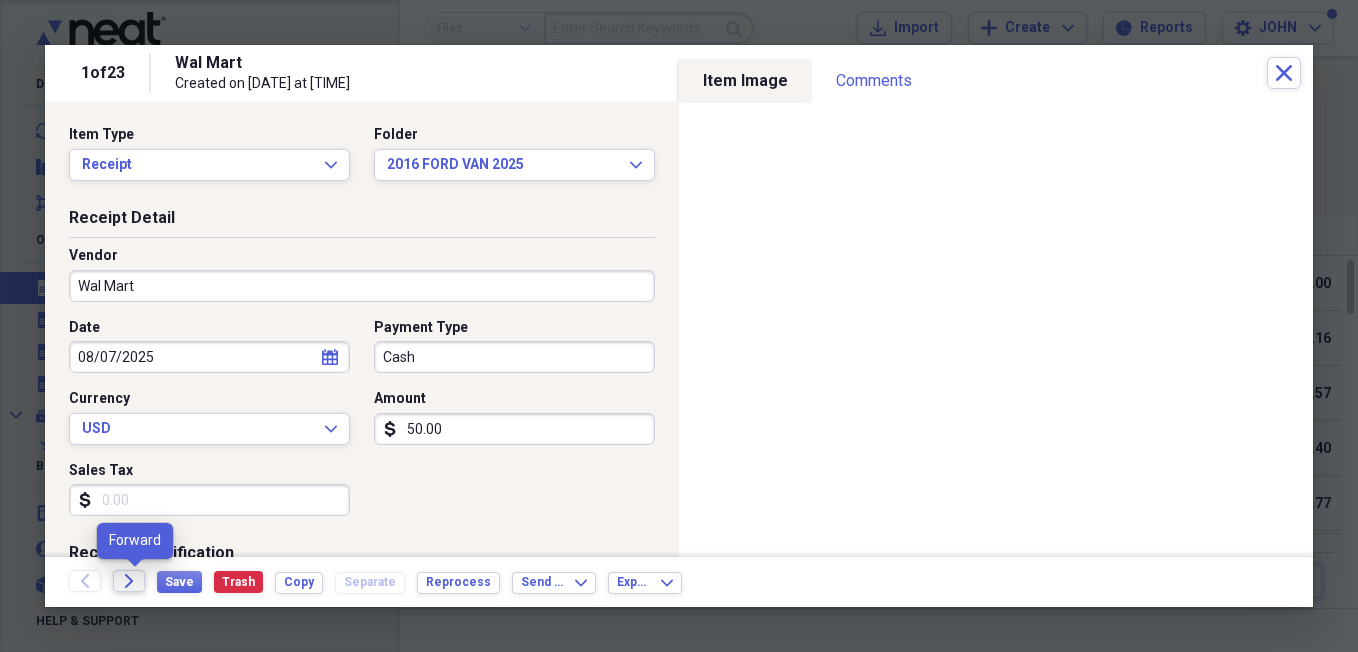 click on "Forward" 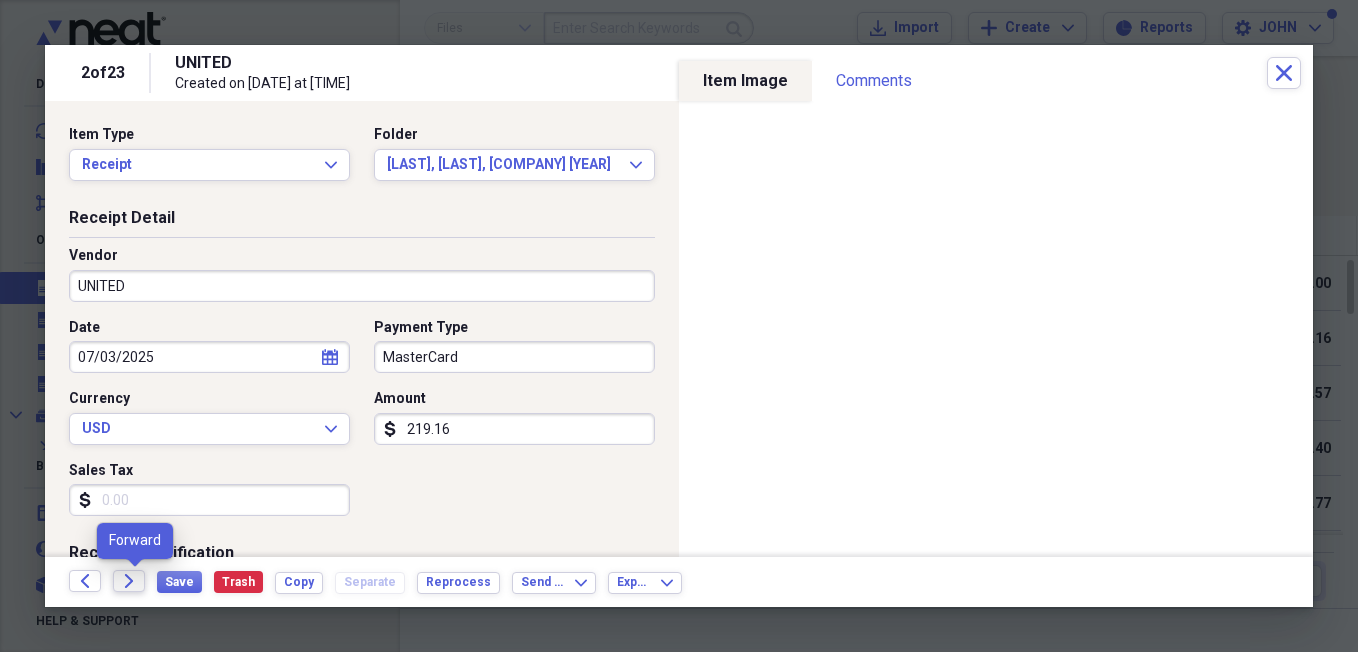click 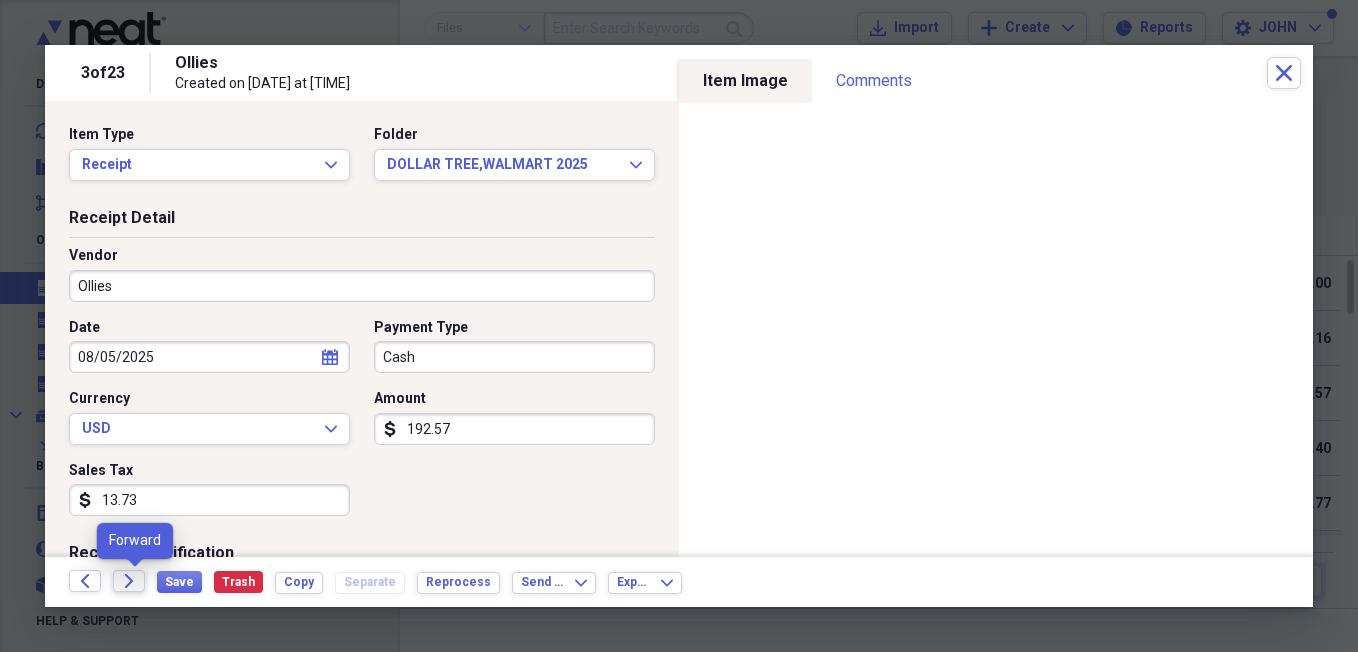 click 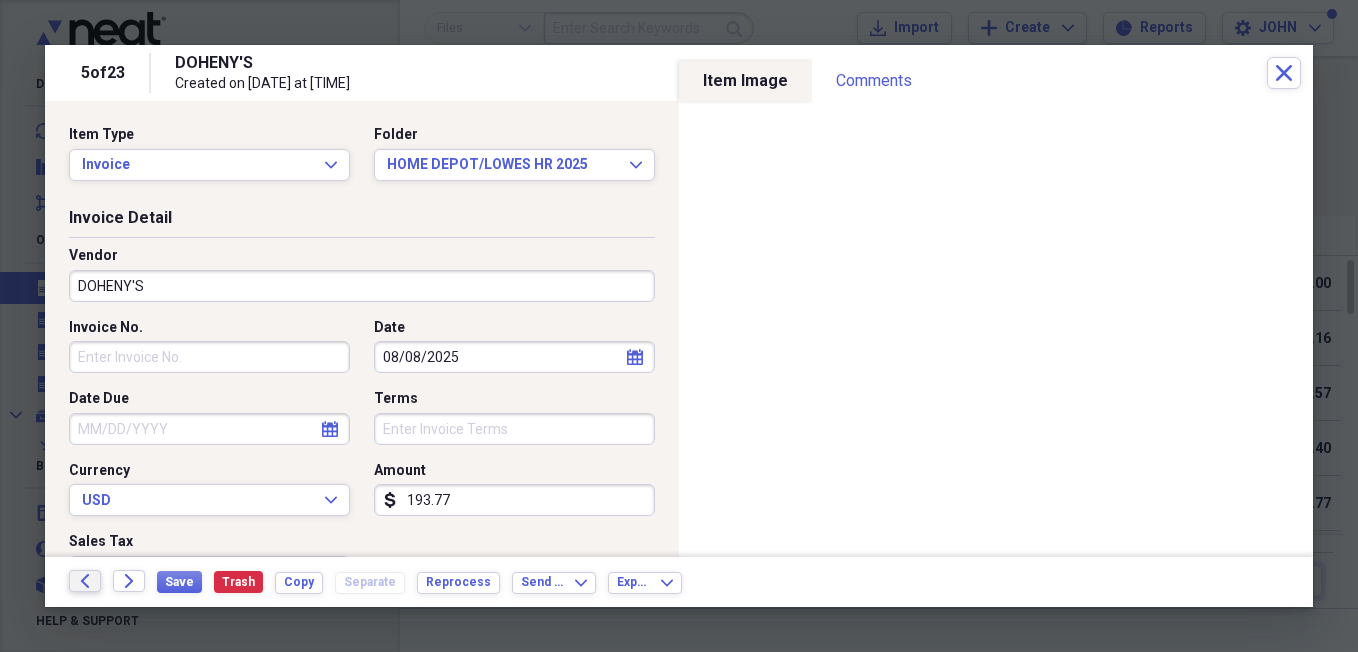 click 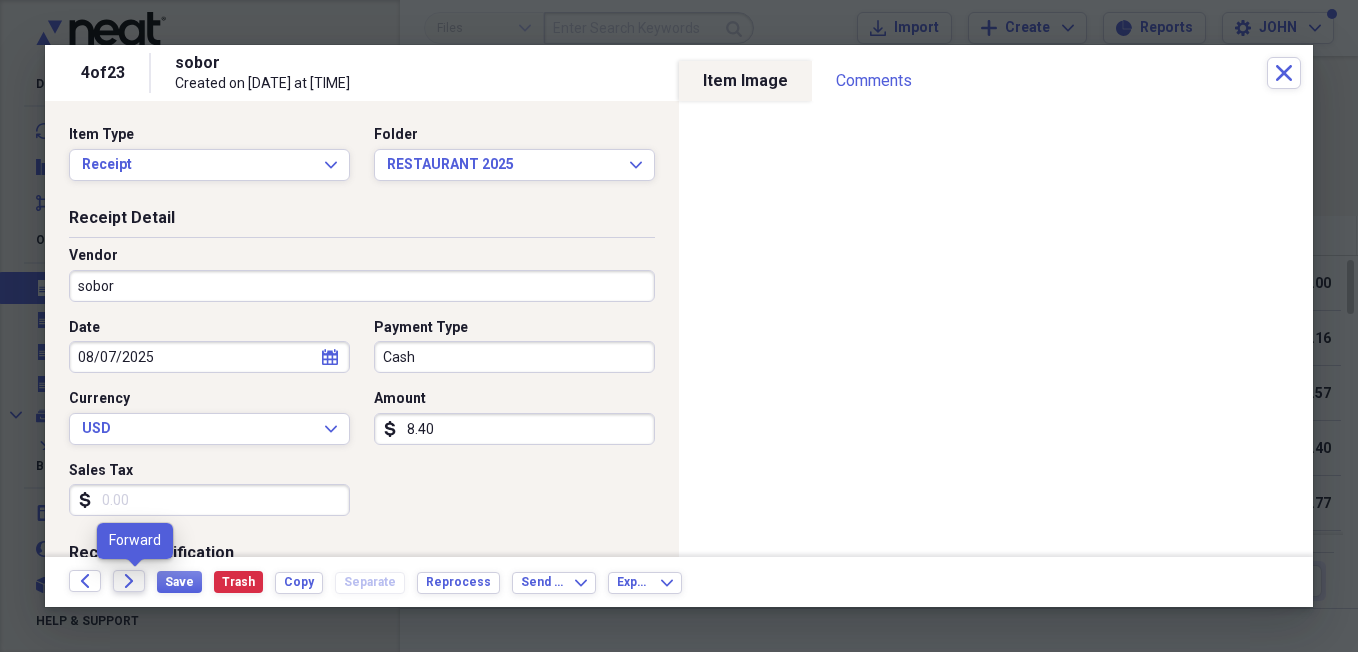 click on "Forward" 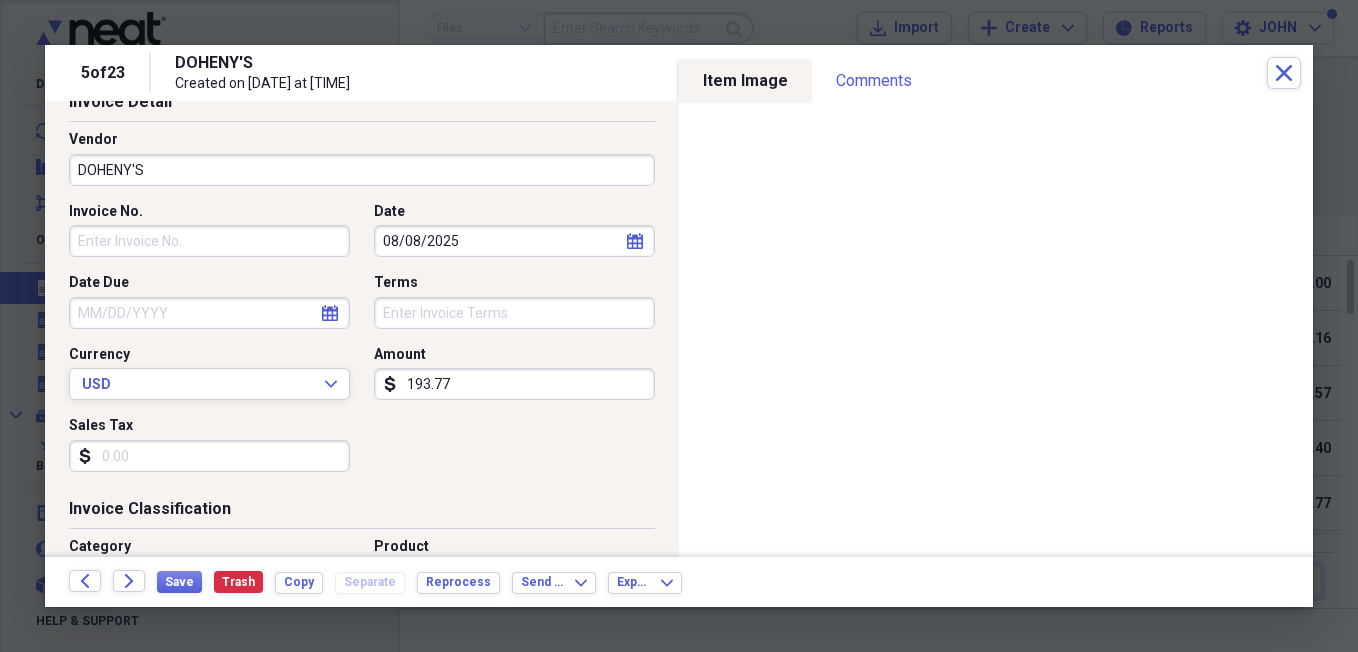 scroll, scrollTop: 128, scrollLeft: 0, axis: vertical 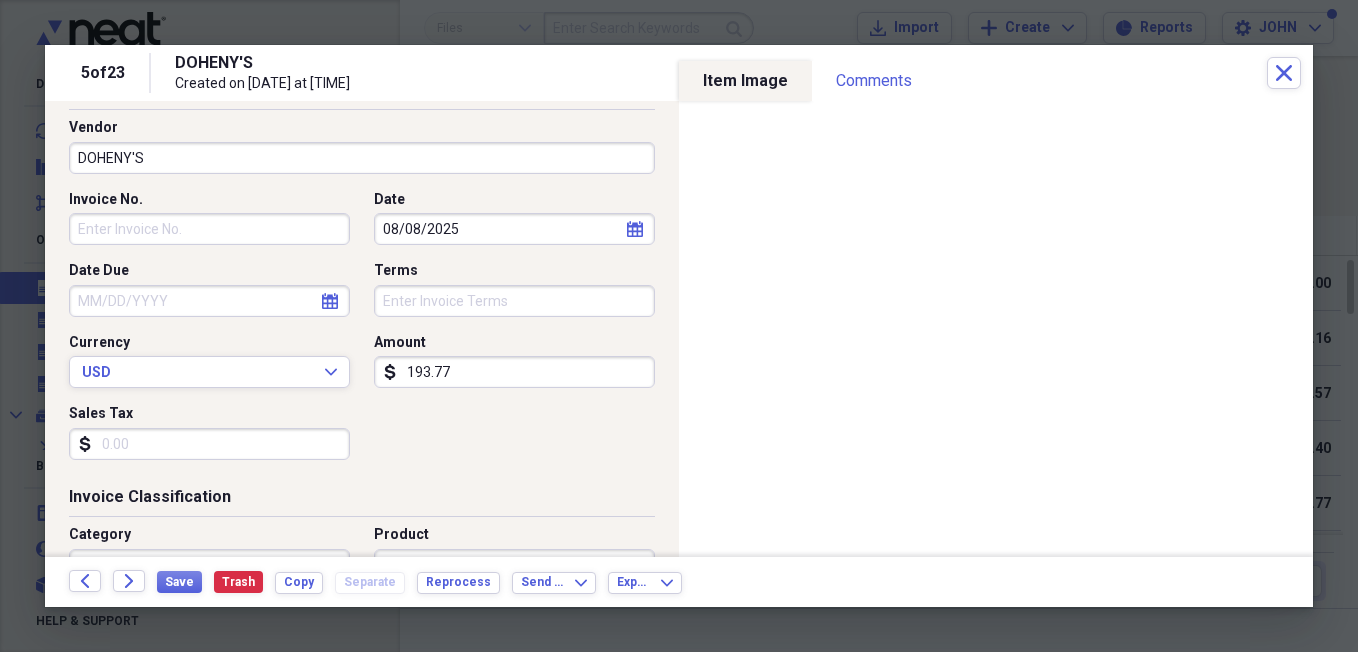 click on "Sales Tax" at bounding box center [209, 444] 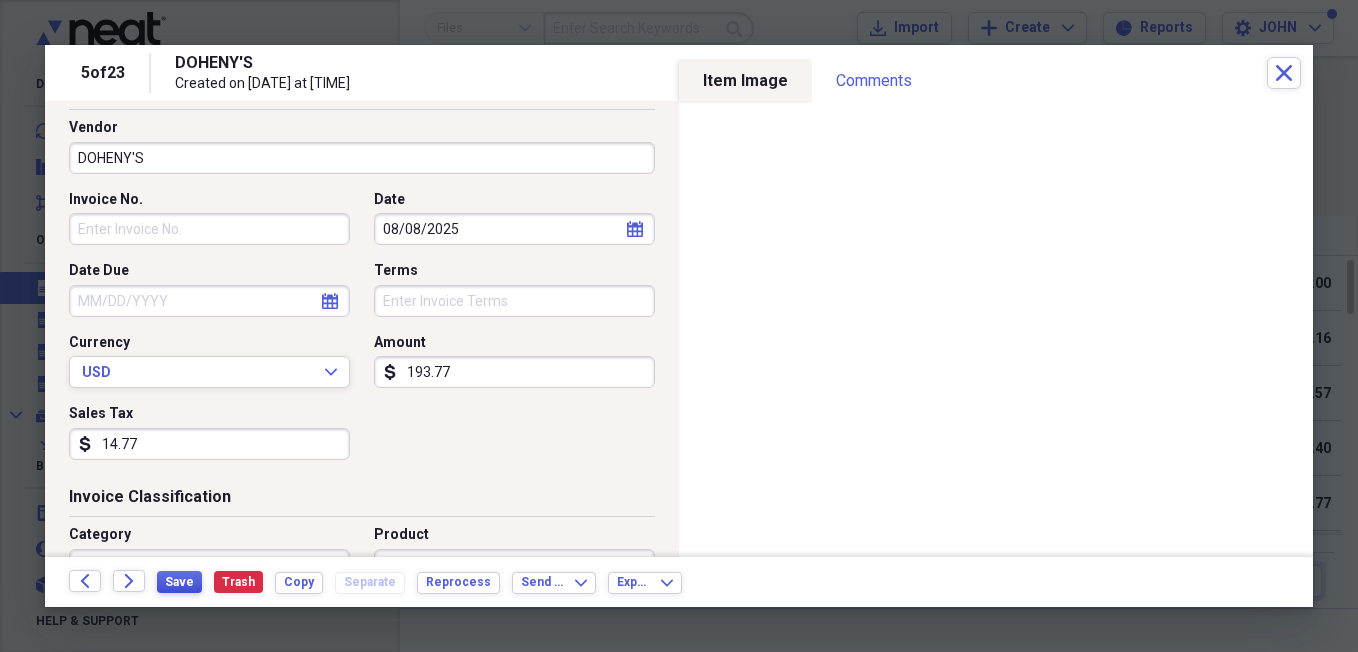 type on "14.77" 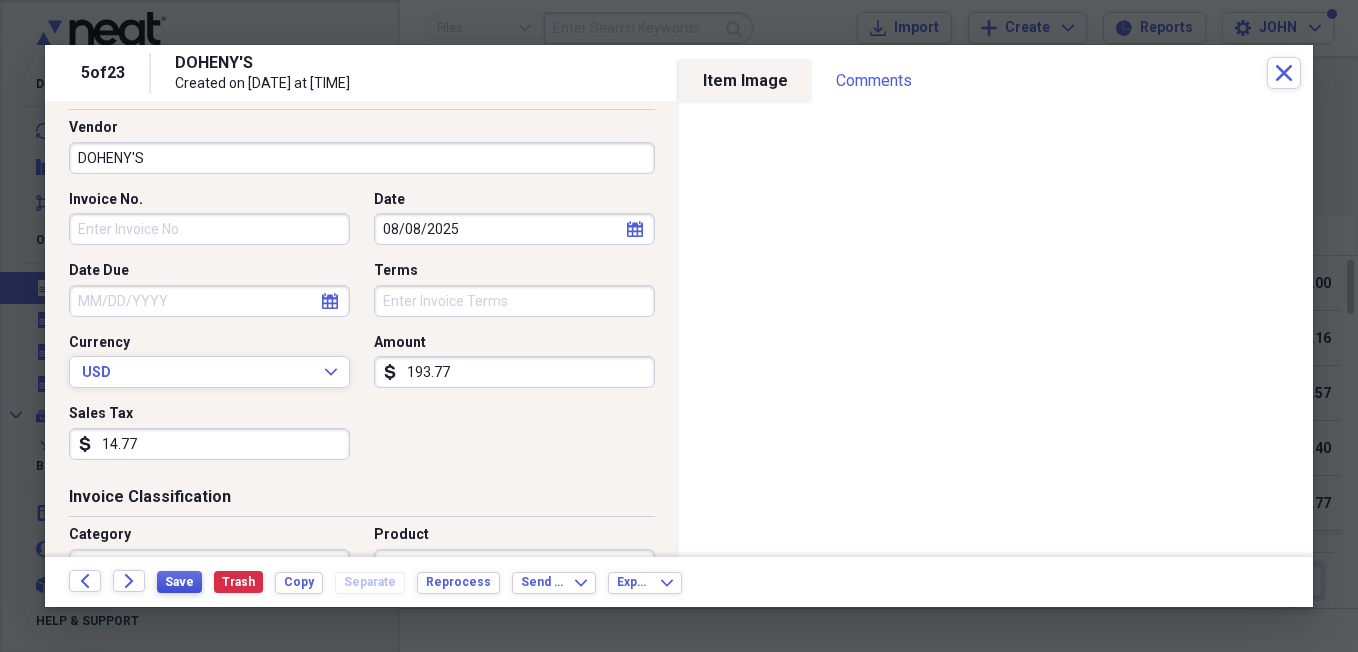 type 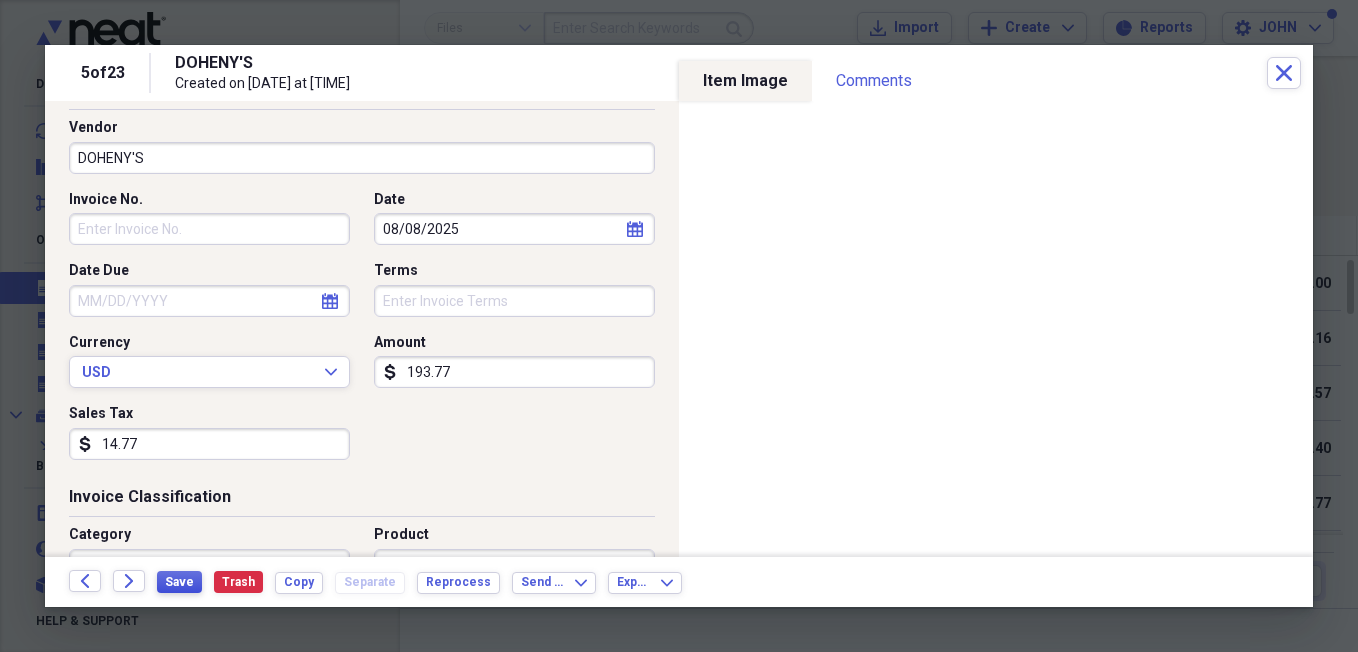click on "Save" at bounding box center [179, 582] 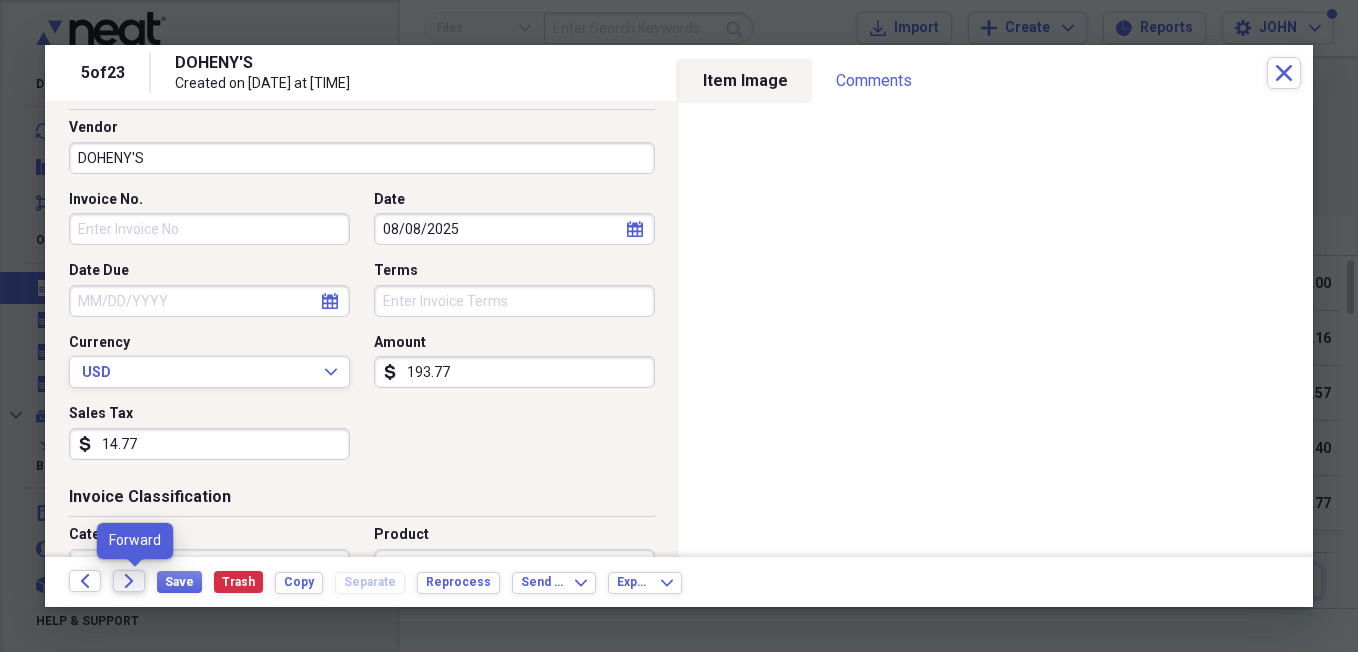 click 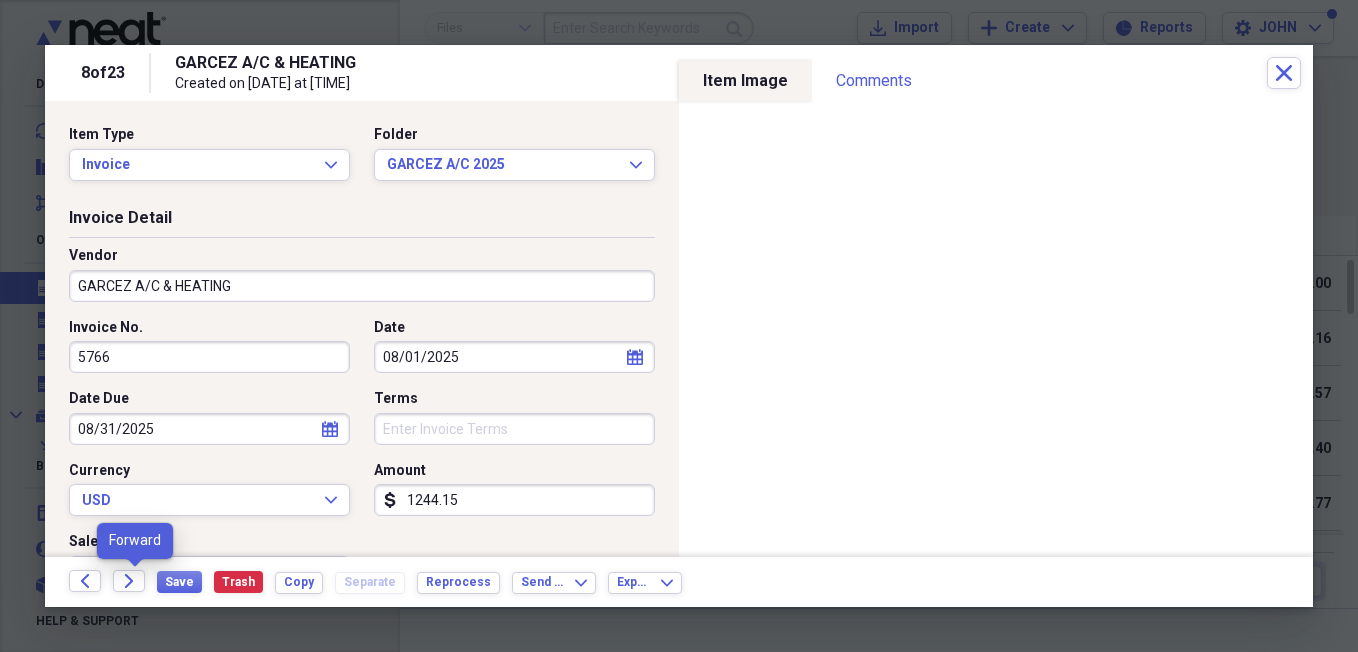 click on "GARCEZ A/C & HEATING" at bounding box center (362, 286) 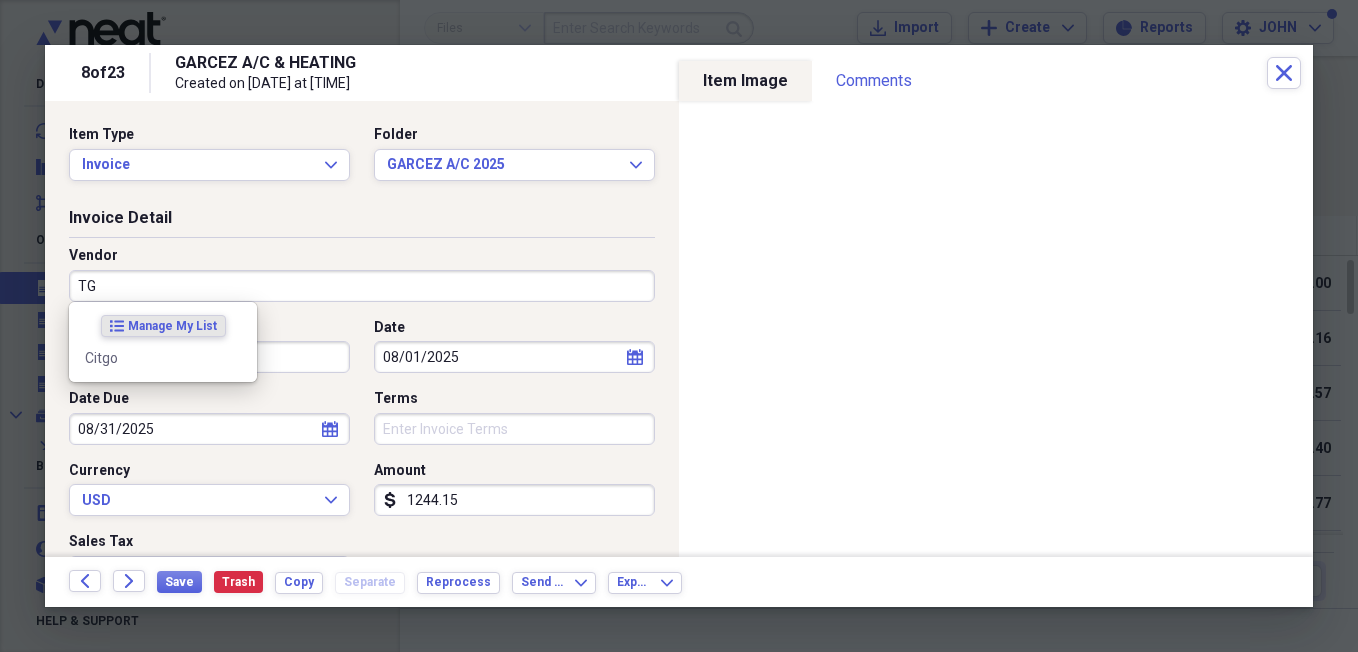 type on "T" 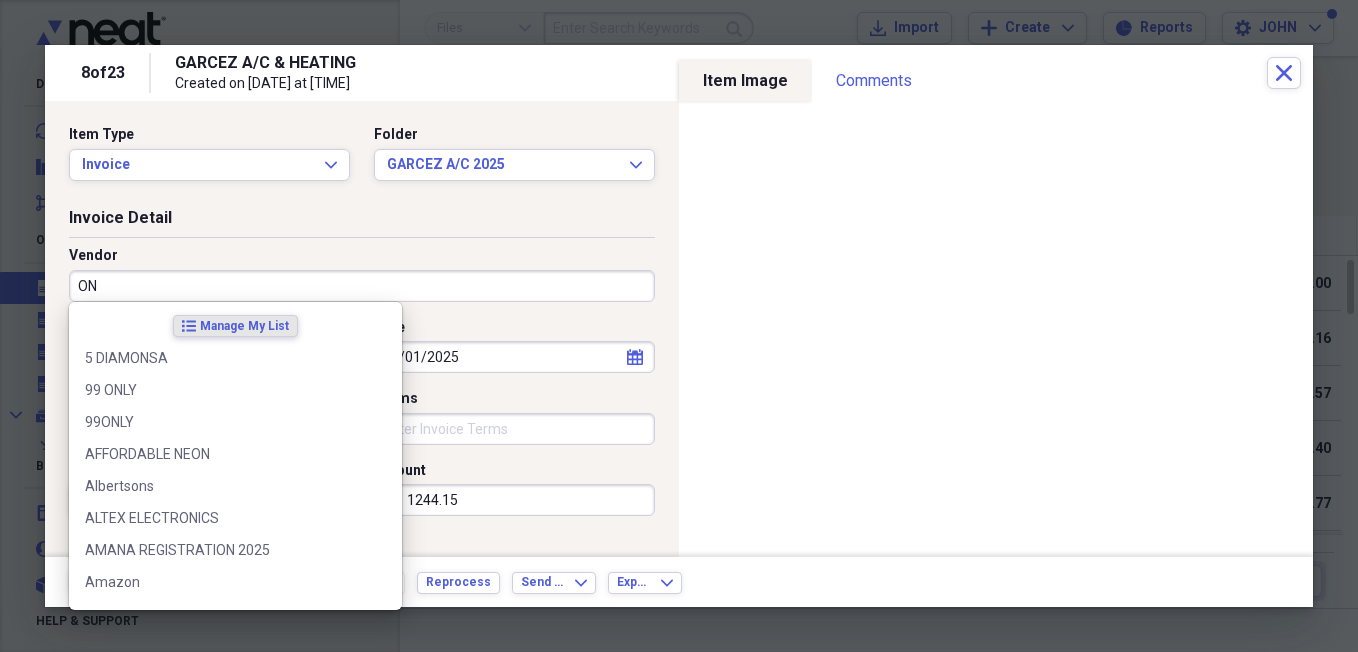 type on "O" 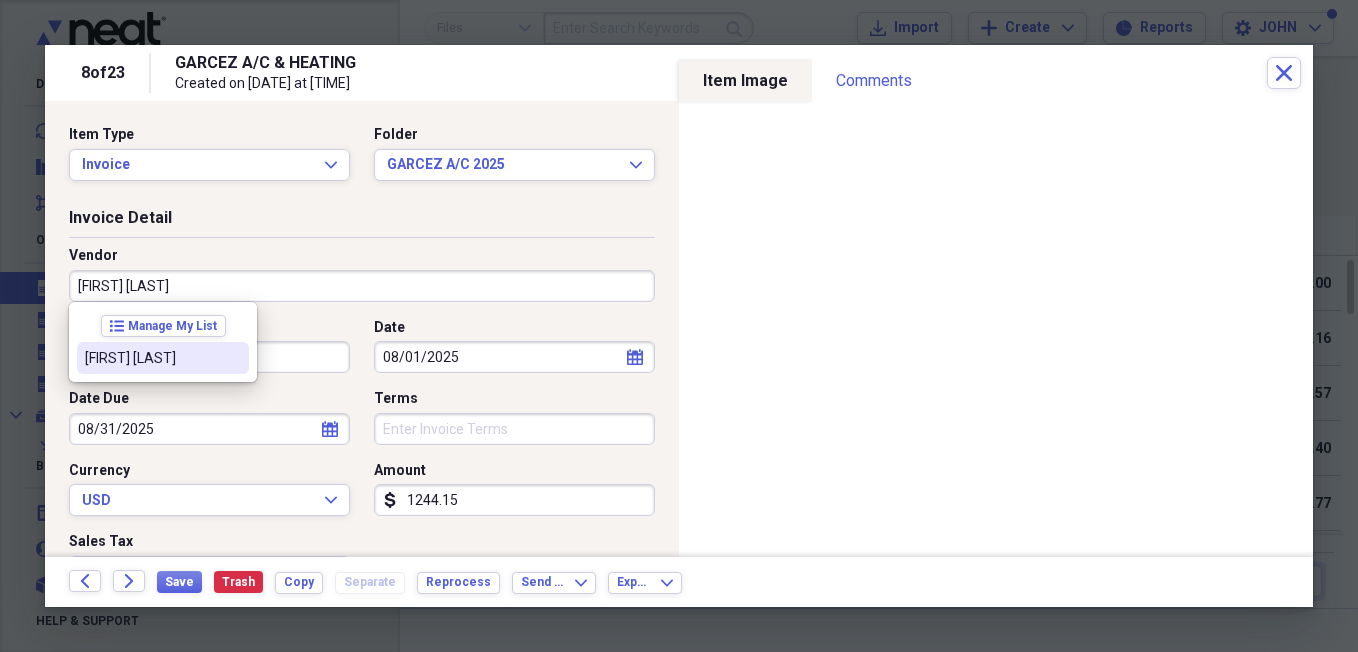 click on "[FIRST] [LAST]" at bounding box center (151, 358) 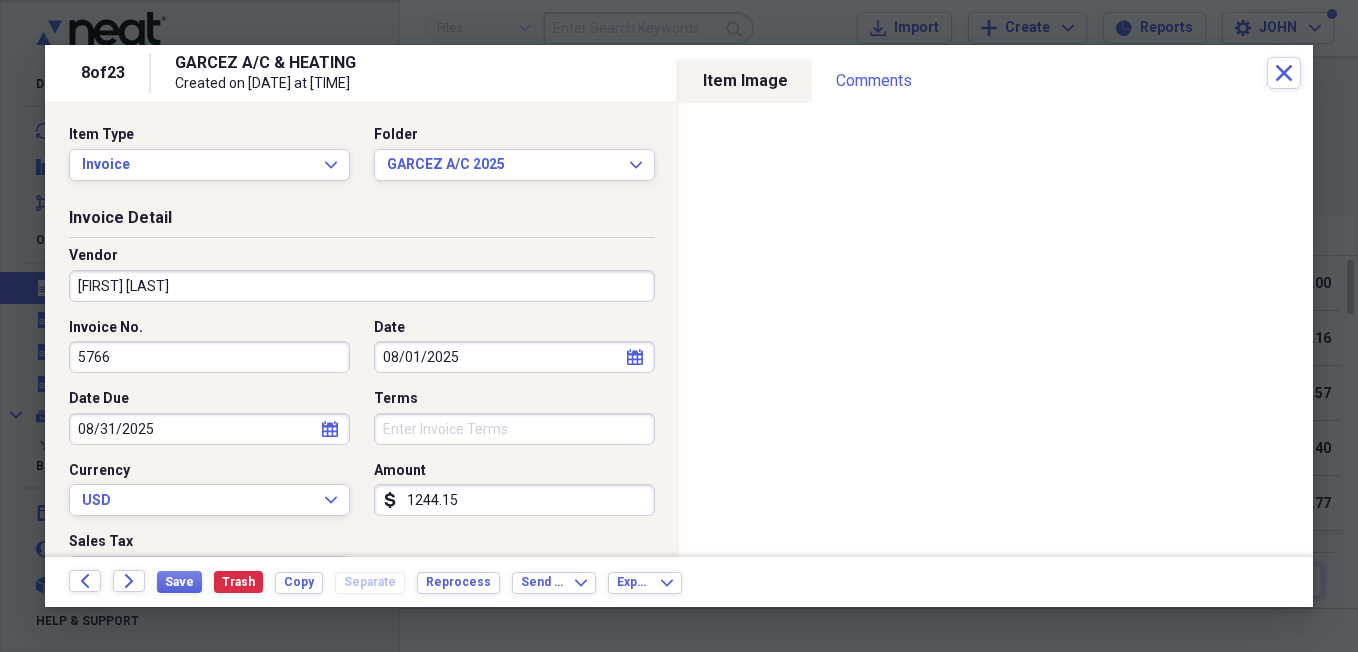 type on "T-STAT BOARD" 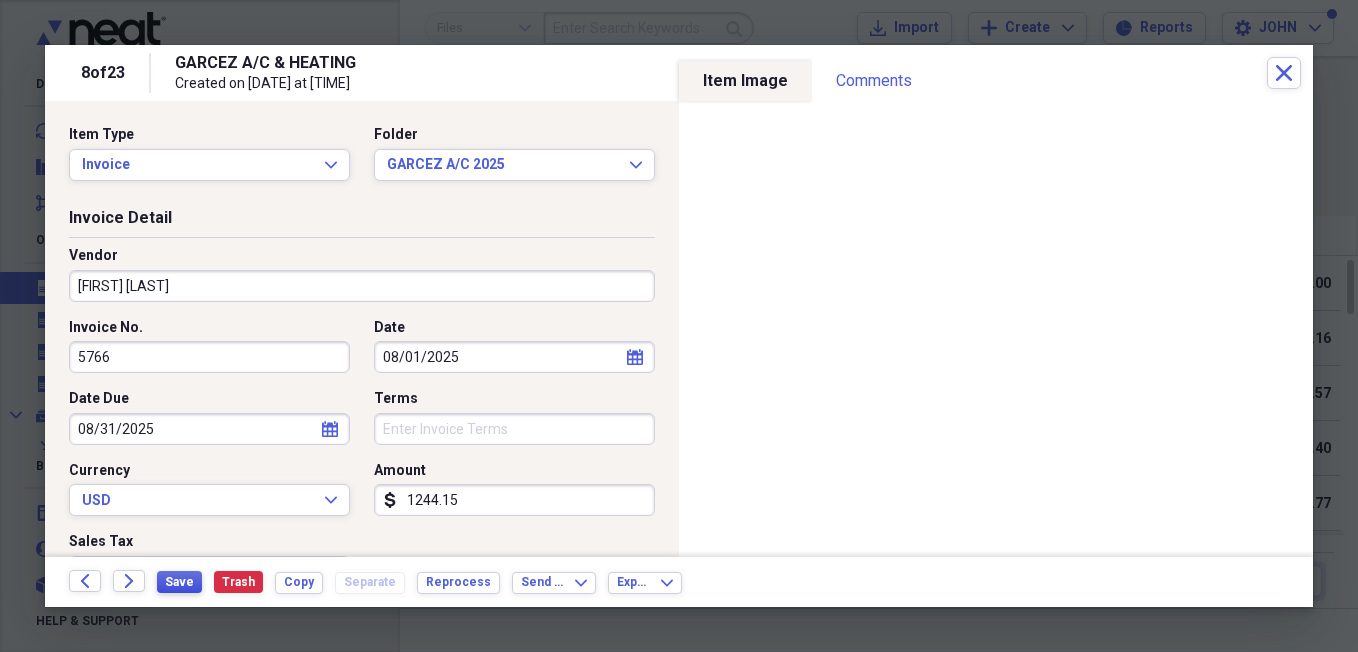 click on "Save" at bounding box center (179, 582) 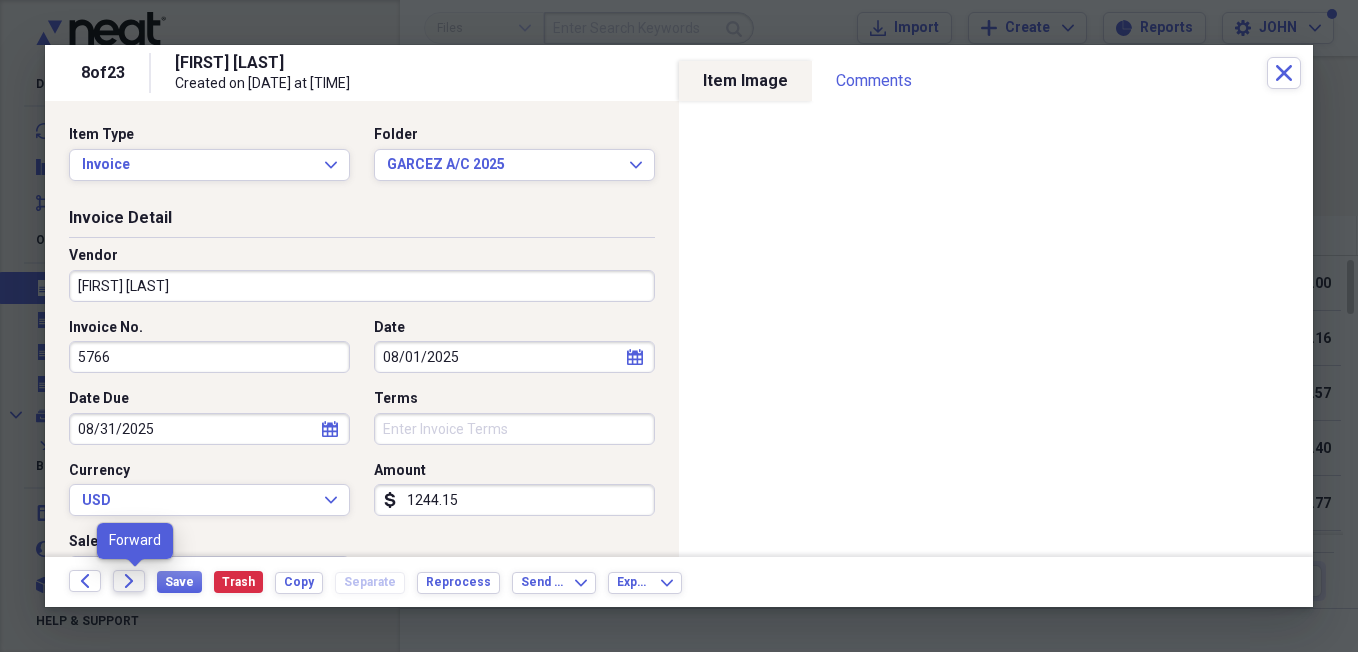 click on "Forward" 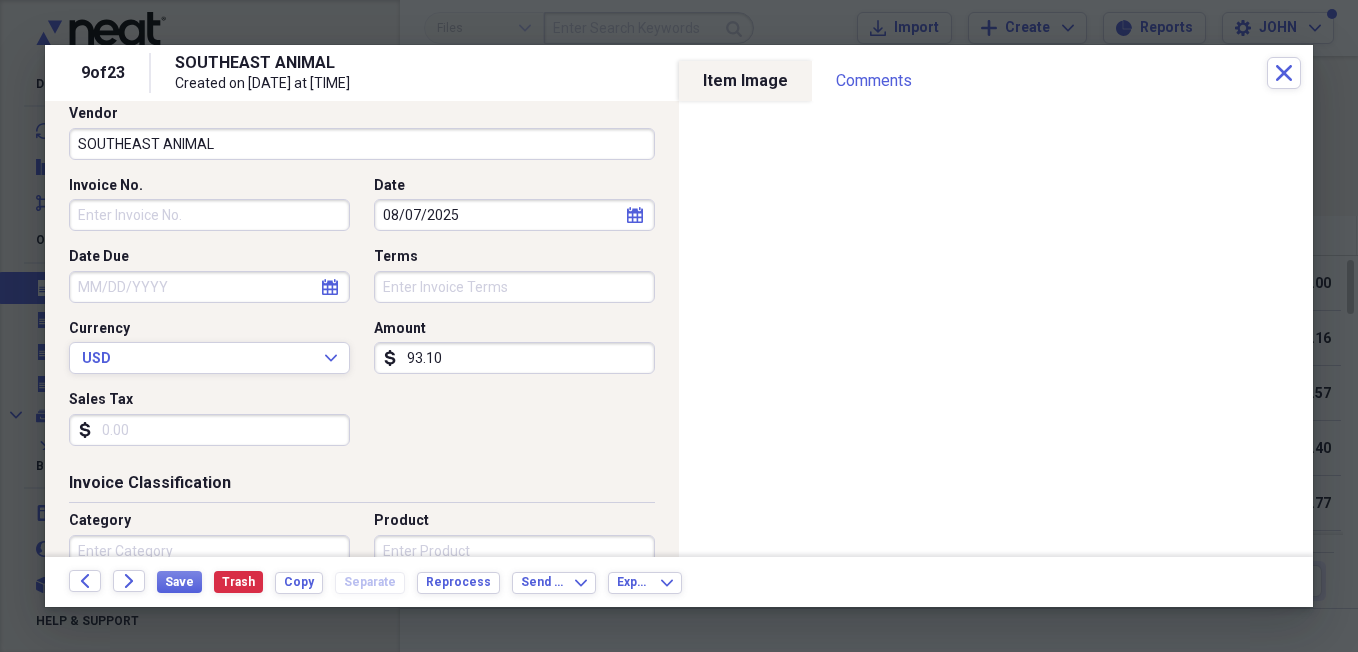 scroll, scrollTop: 146, scrollLeft: 0, axis: vertical 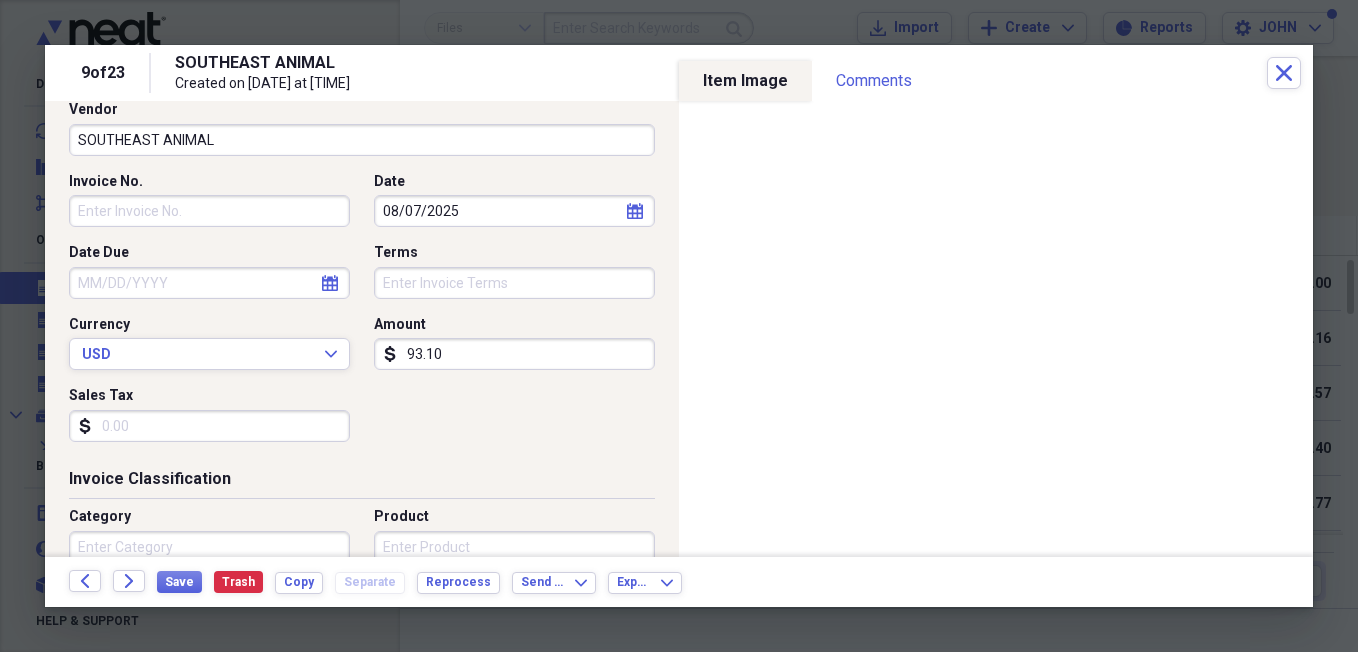 click on "Sales Tax" at bounding box center (209, 426) 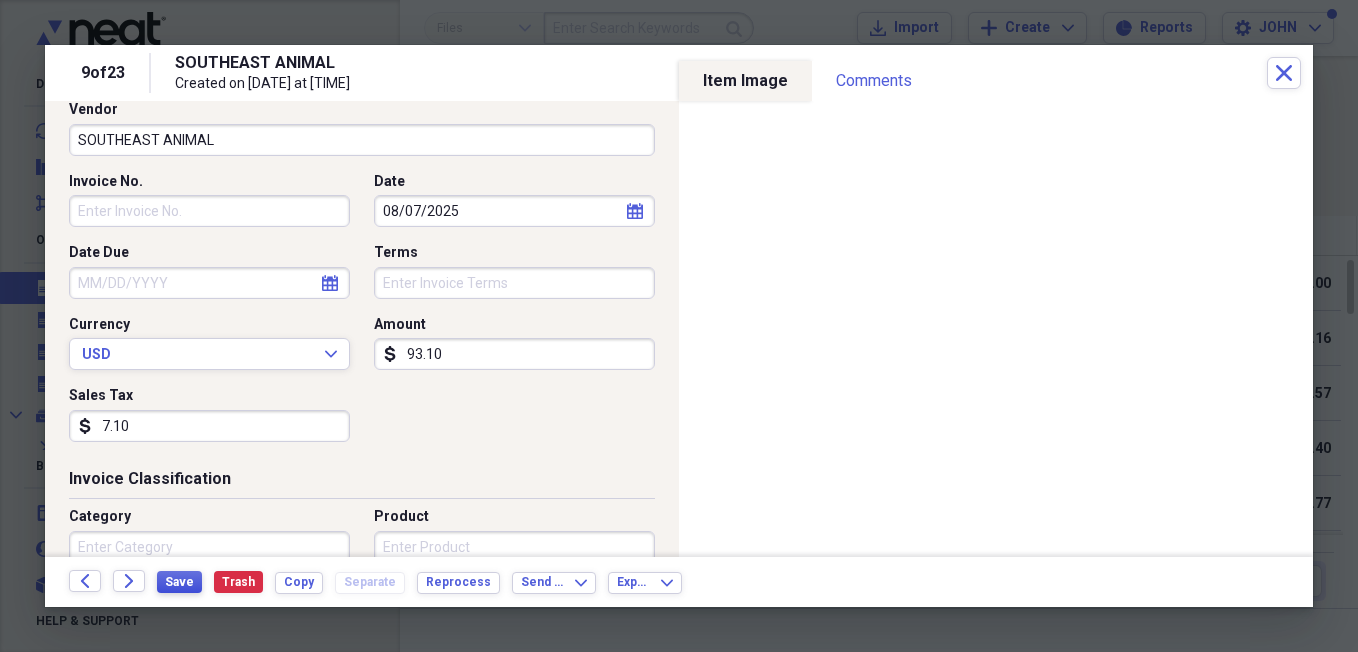 type on "7.10" 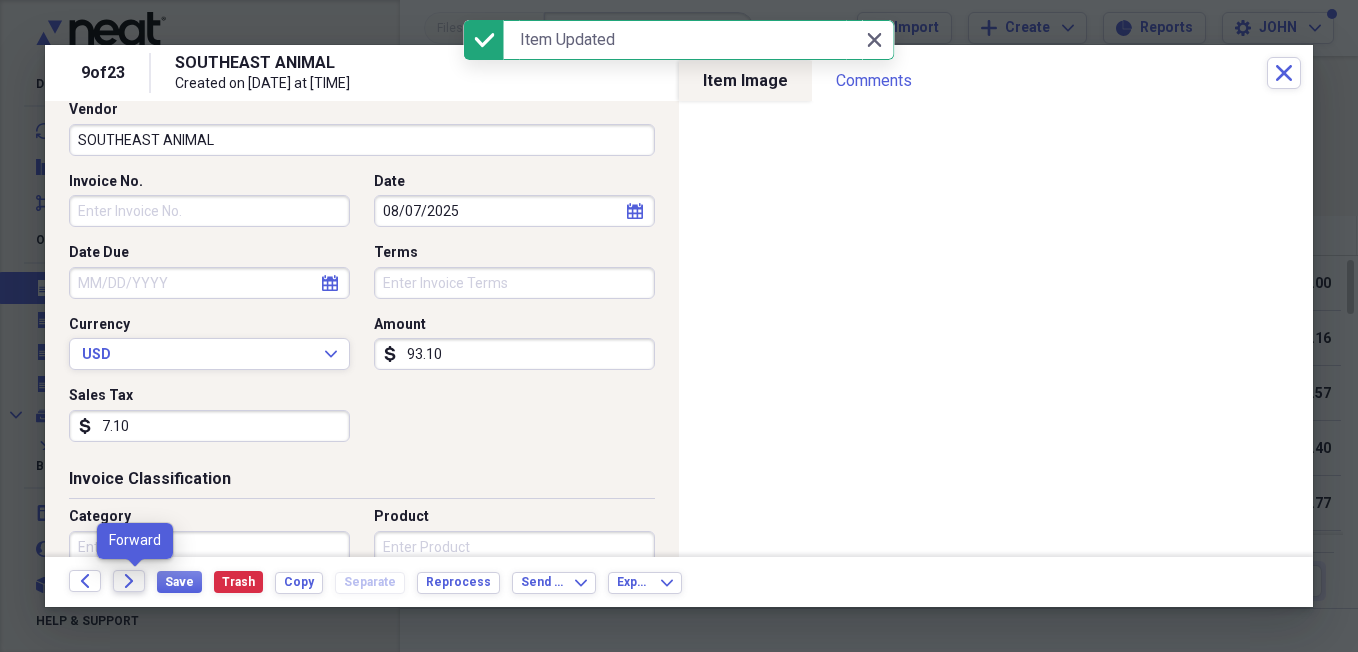 click on "Forward" 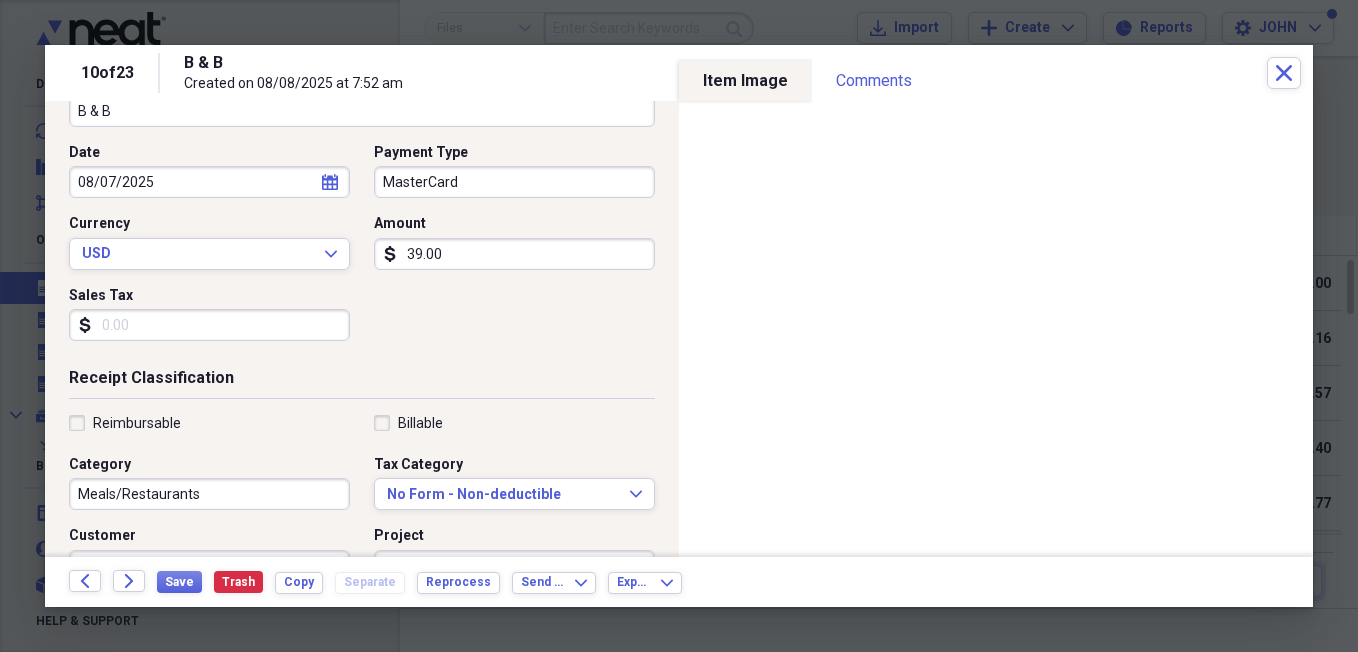 scroll, scrollTop: 181, scrollLeft: 0, axis: vertical 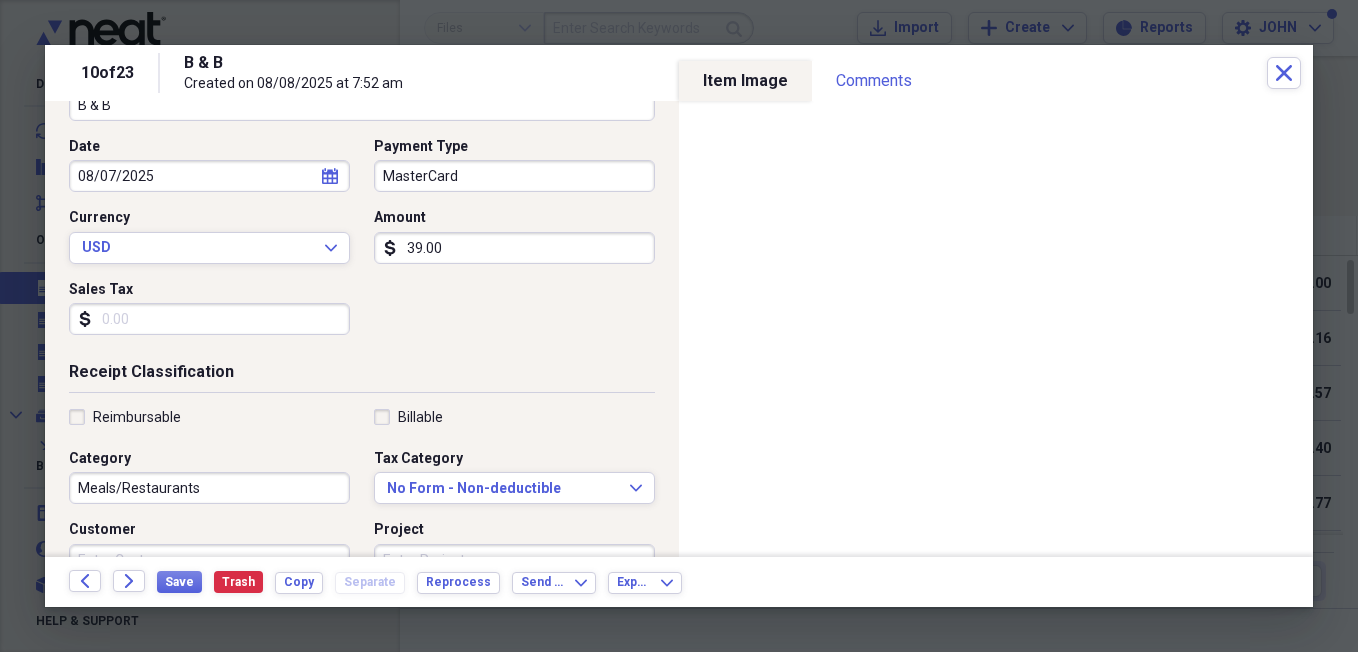 click on "Sales Tax" at bounding box center (209, 319) 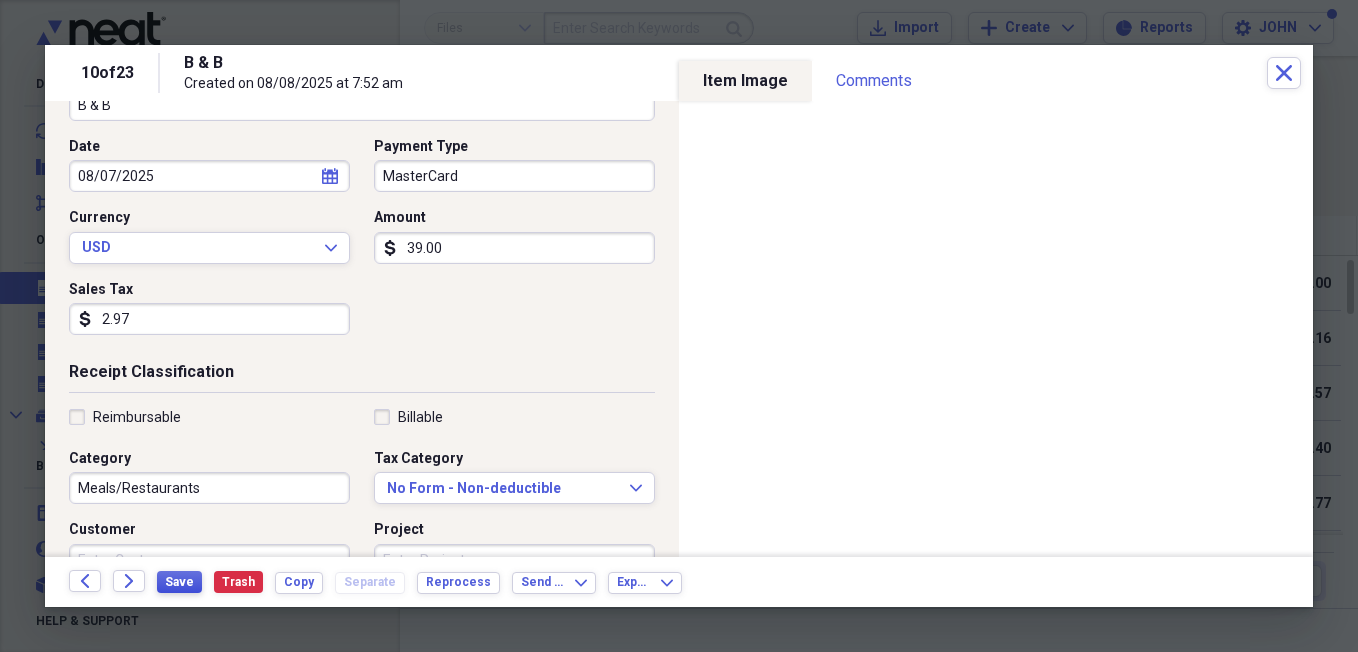 type on "2.97" 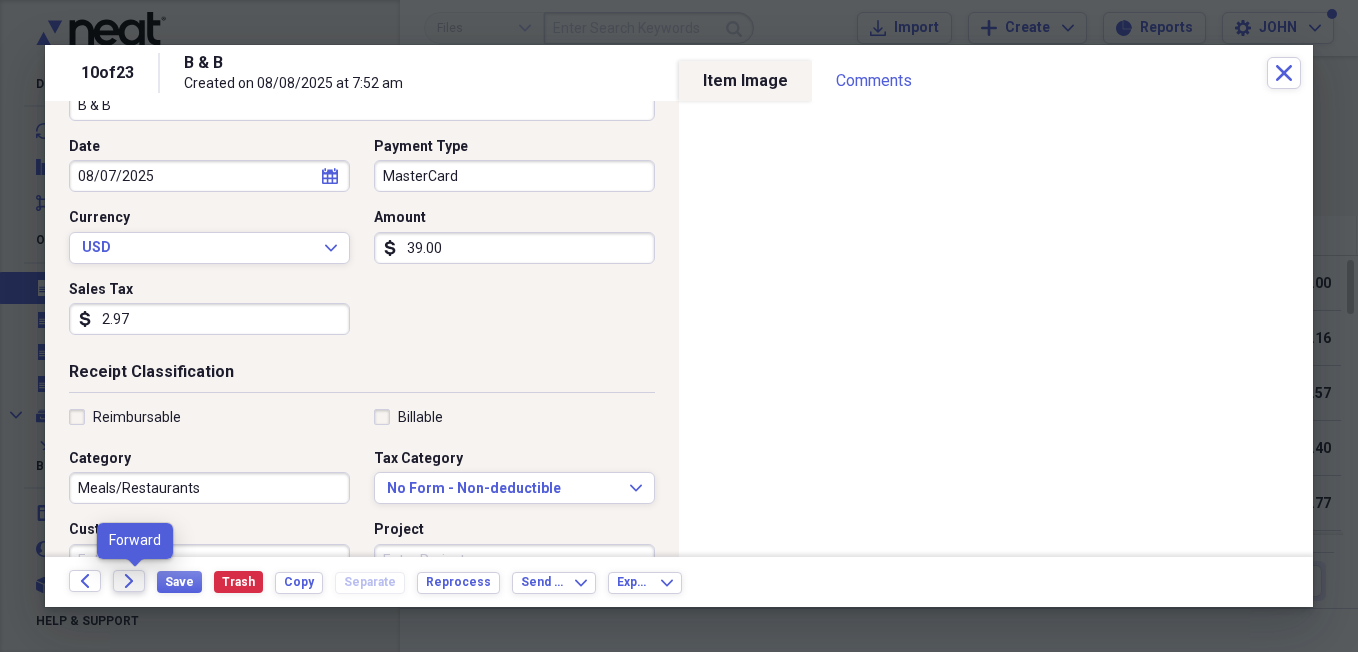 click on "Forward" 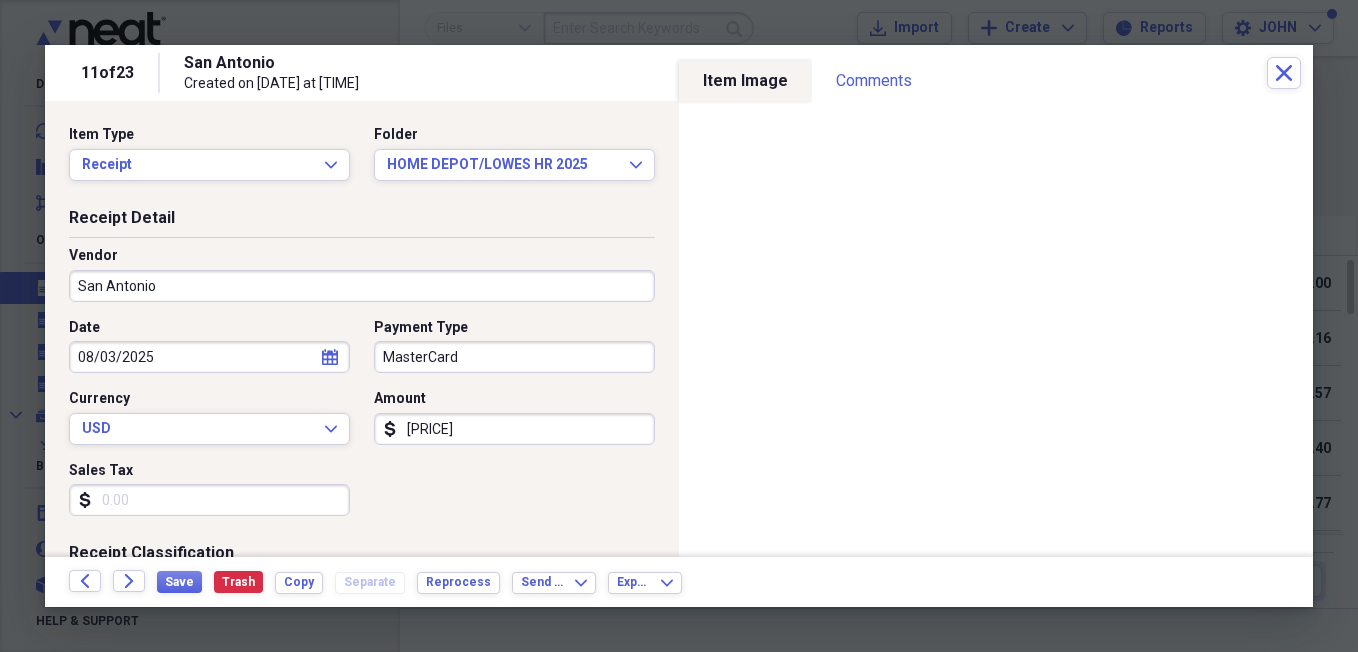 click on "San Antonio" at bounding box center [362, 286] 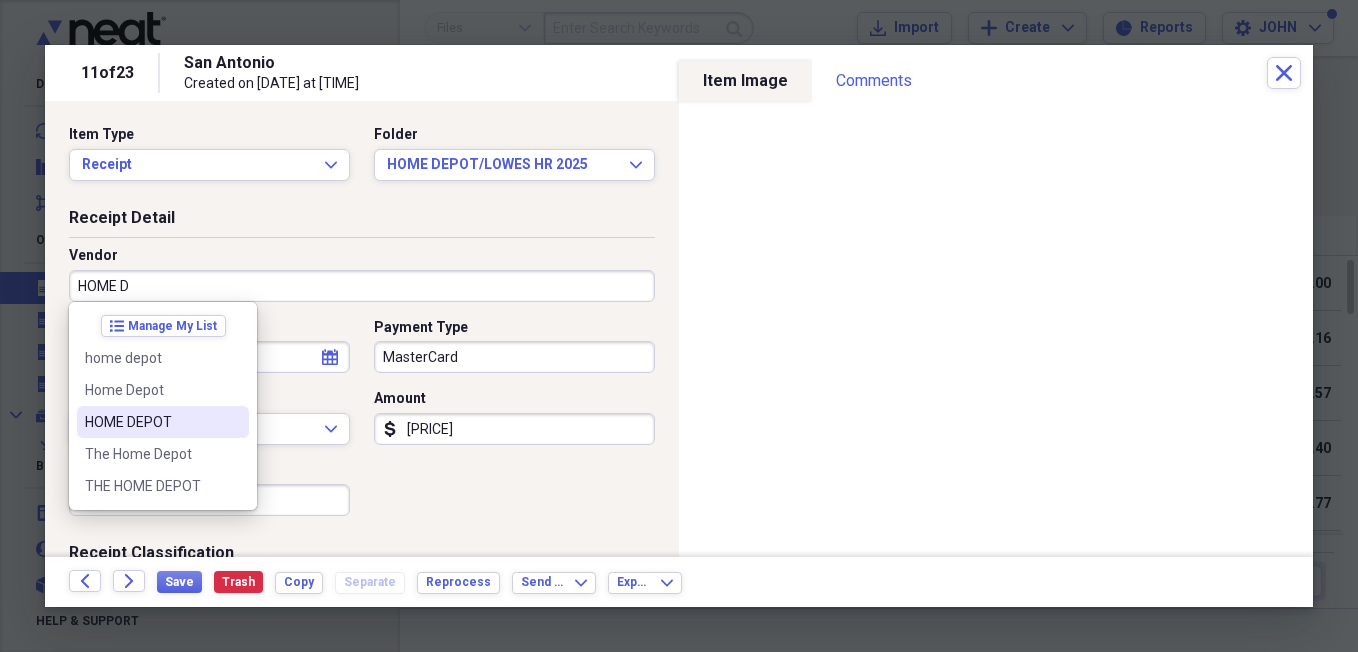 click on "HOME DEPOT" at bounding box center [163, 422] 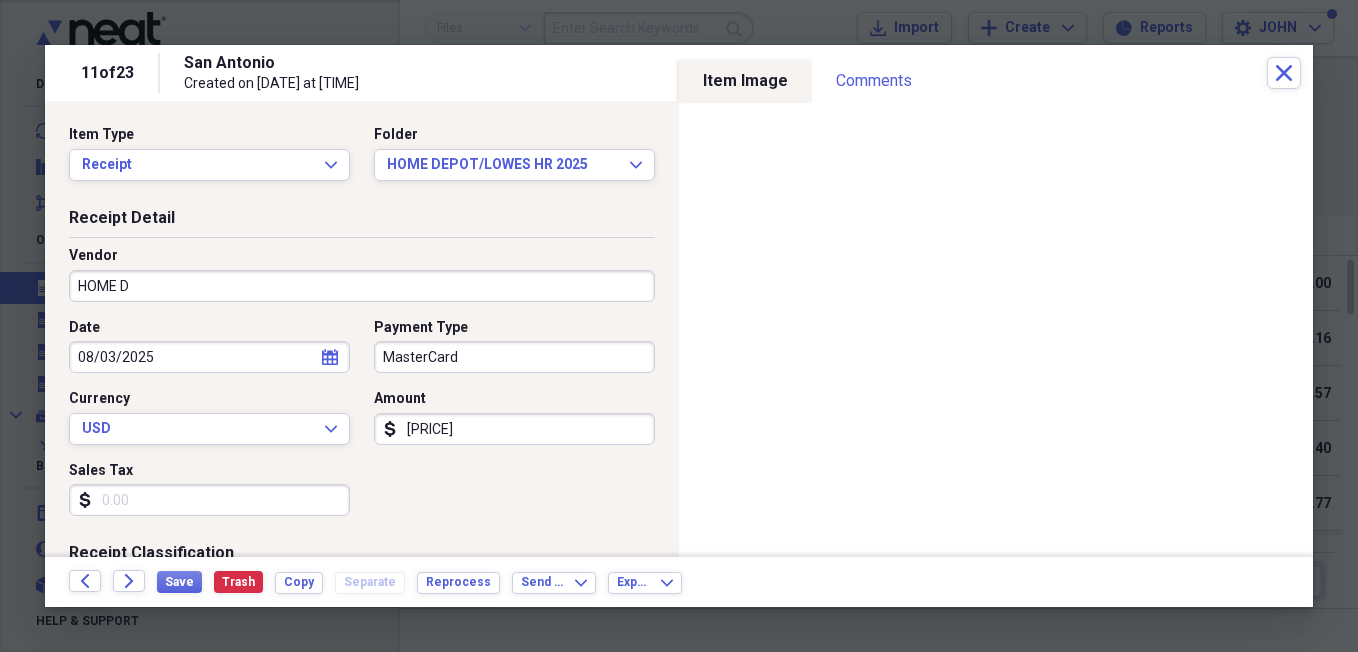 type on "HOME DEPOT" 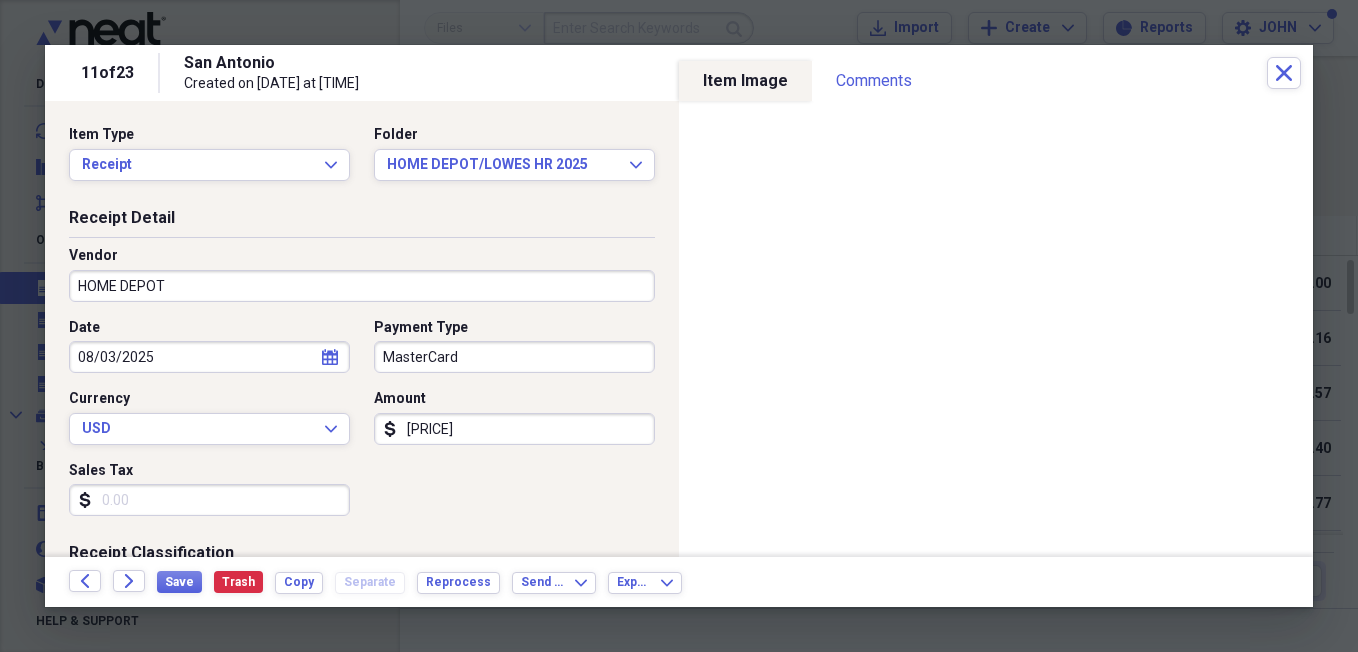 type on "A/C APRTS" 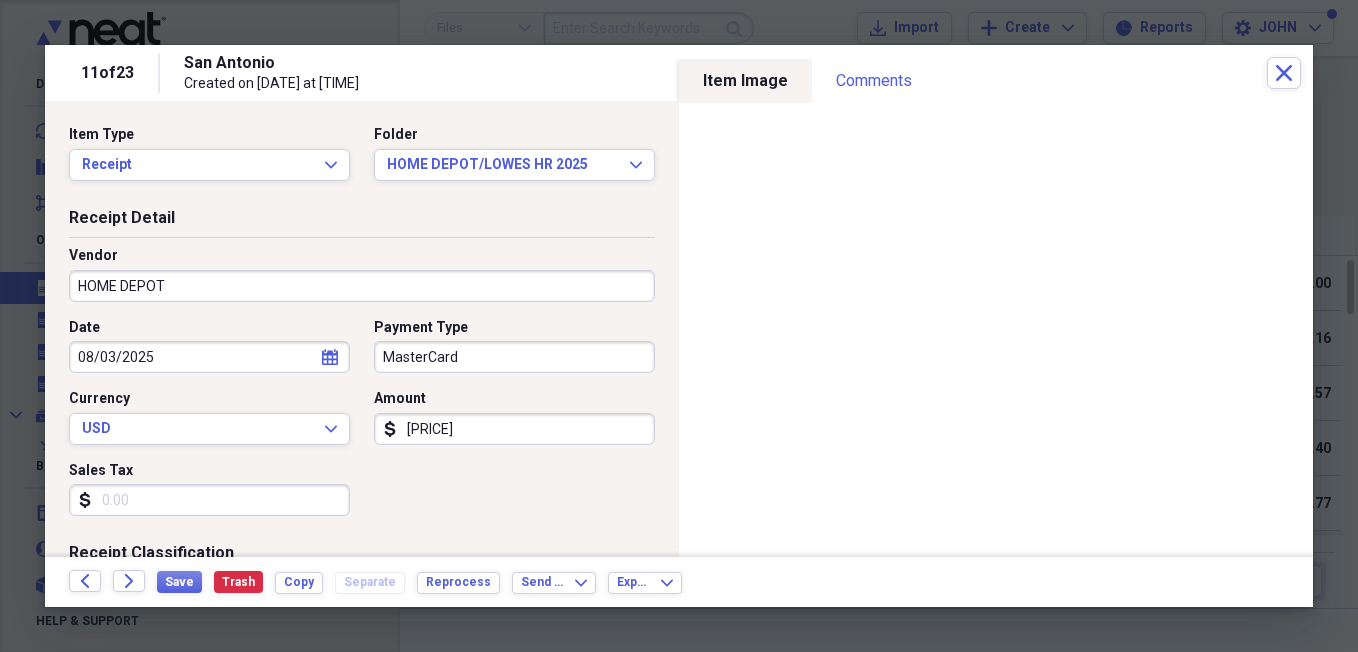 click on "Sales Tax" at bounding box center [209, 500] 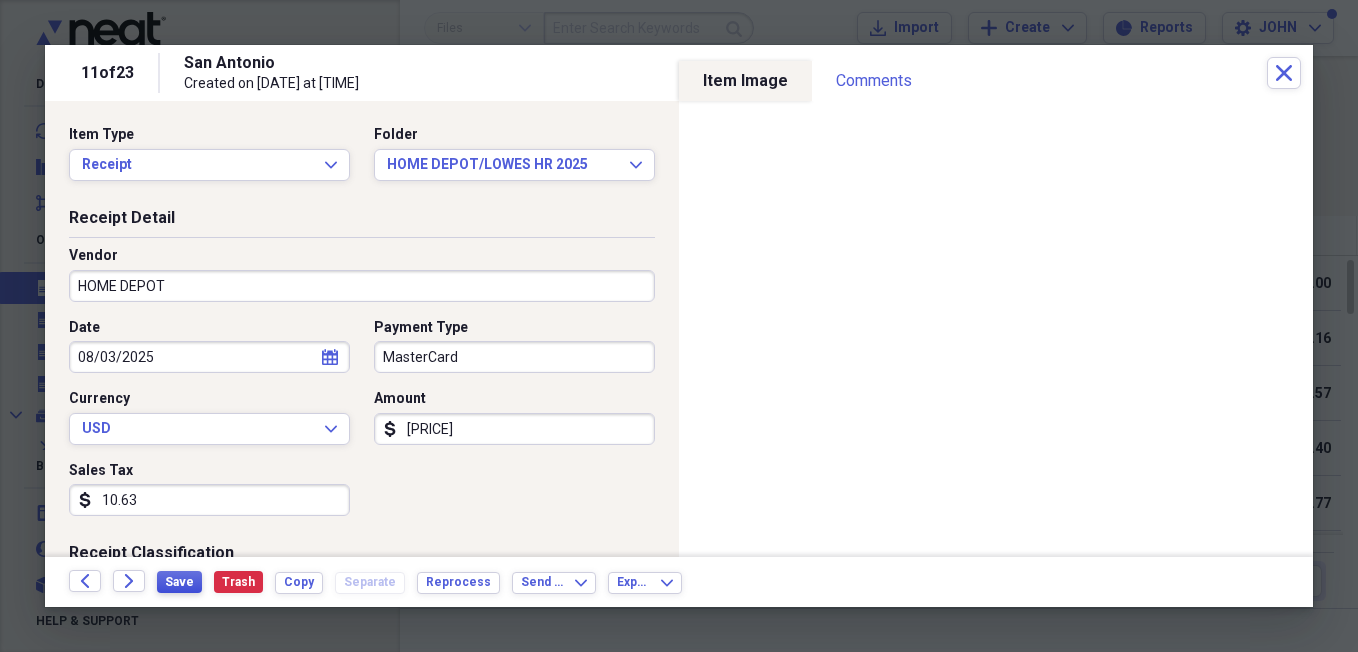 type on "10.63" 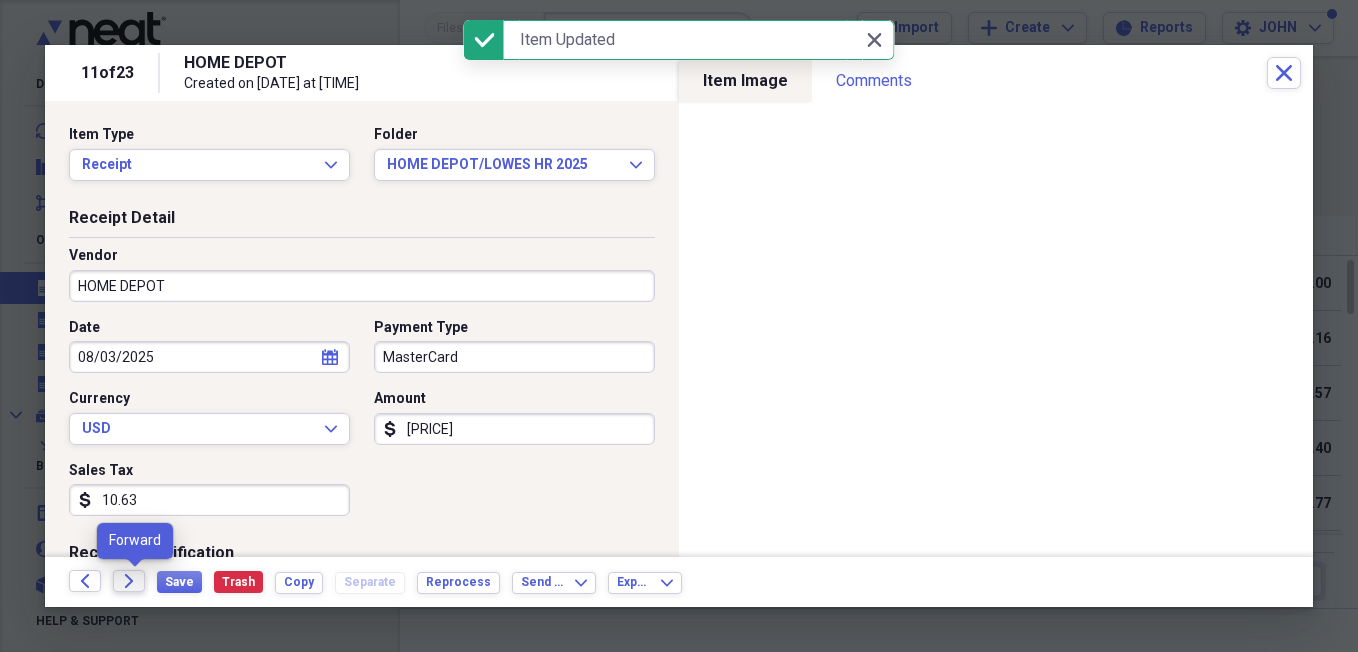 click on "Forward" at bounding box center [129, 581] 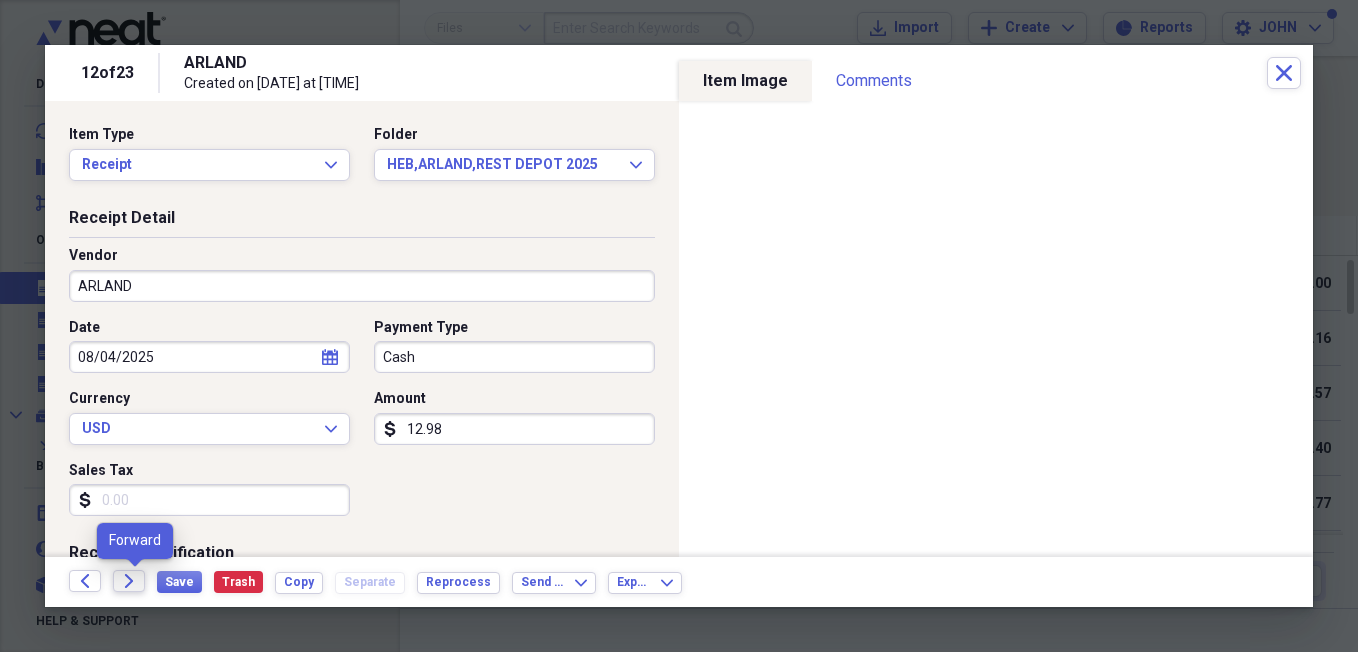 click 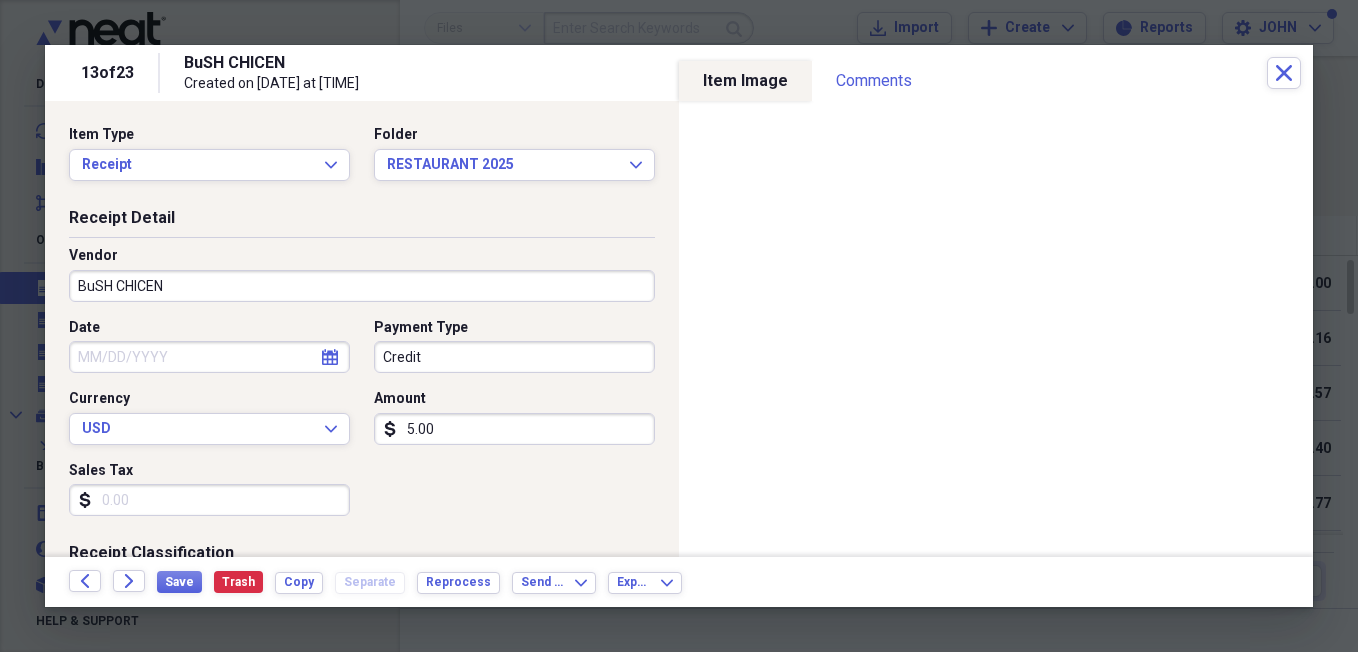 click on "Sales Tax" at bounding box center [209, 500] 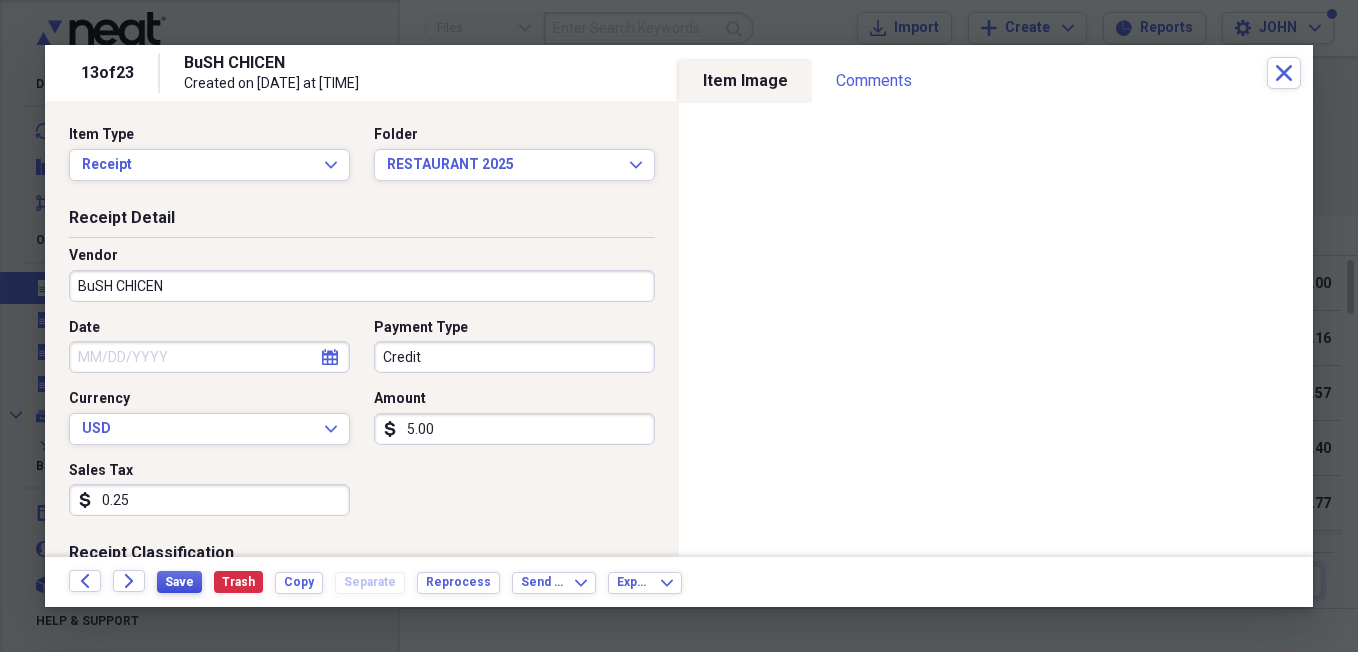 type on "0.25" 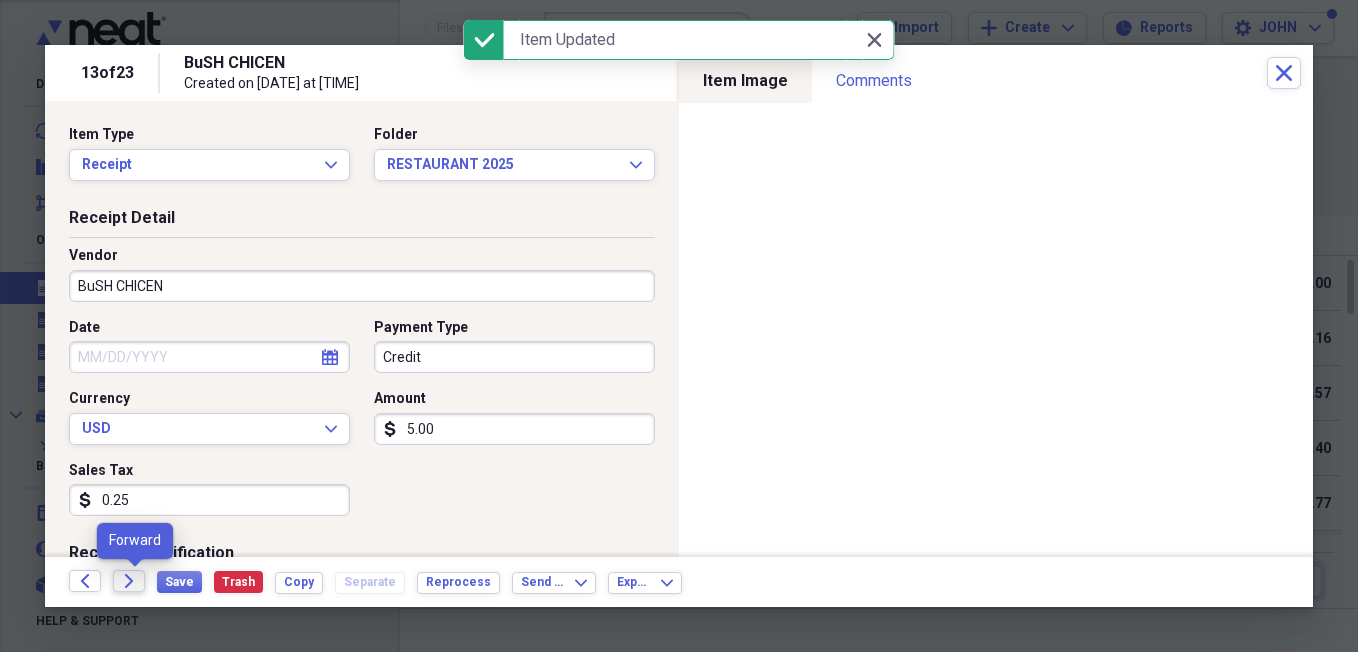 click on "Forward" 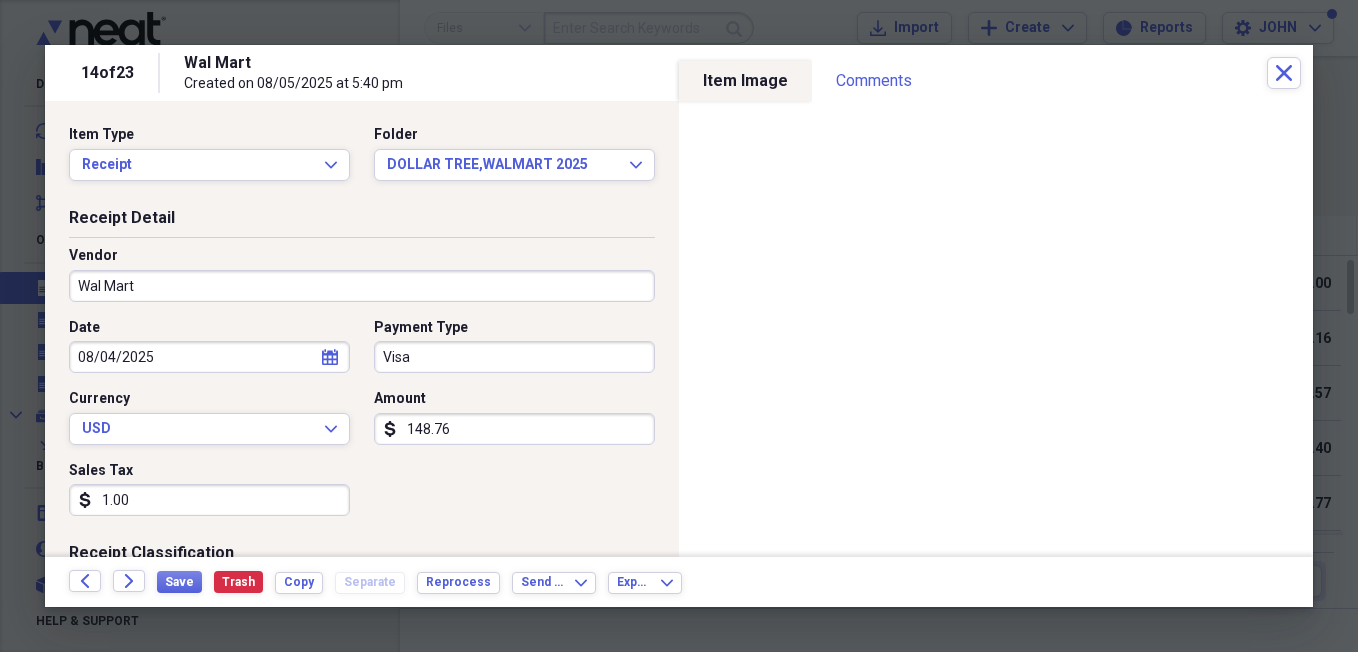 click on "1.00" at bounding box center (209, 500) 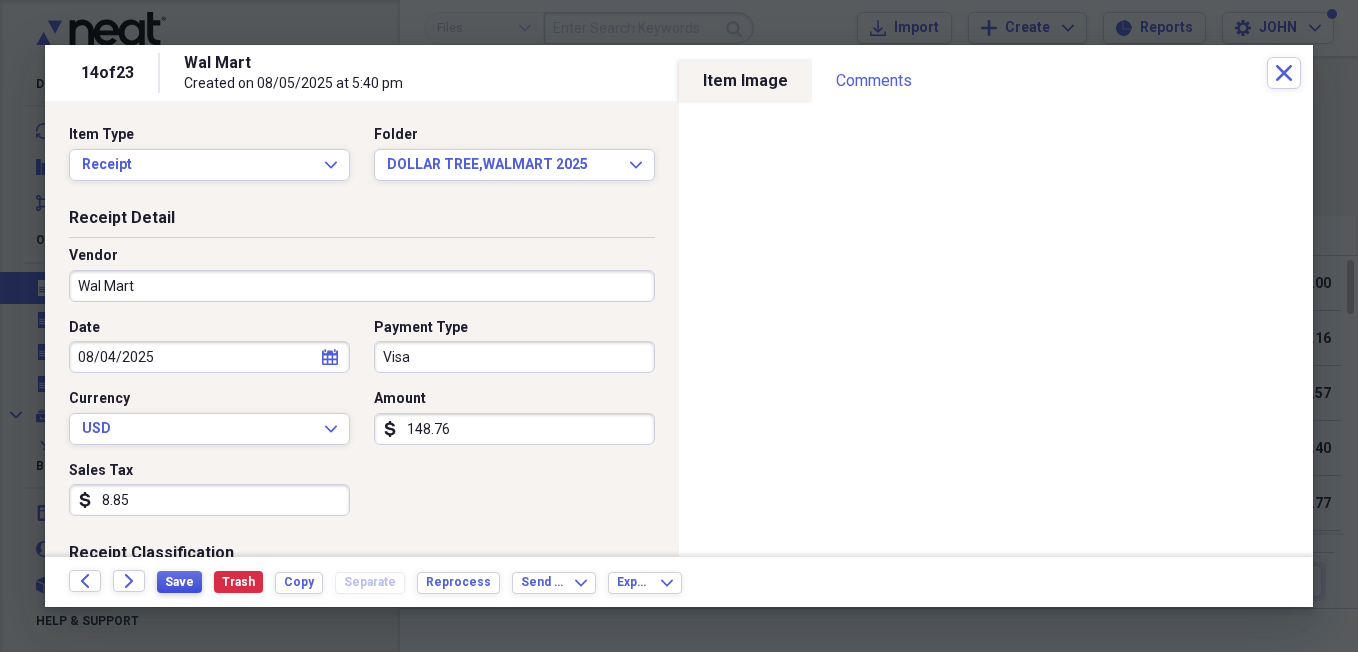 type on "8.85" 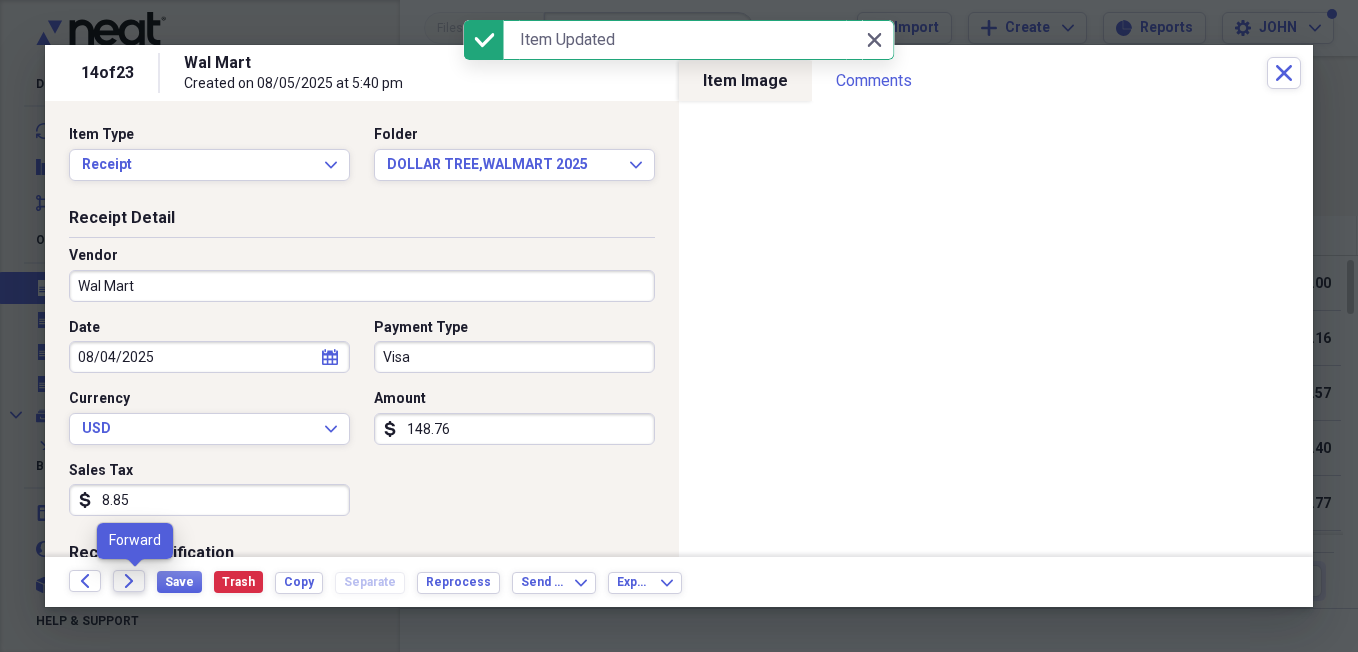 click on "Forward" 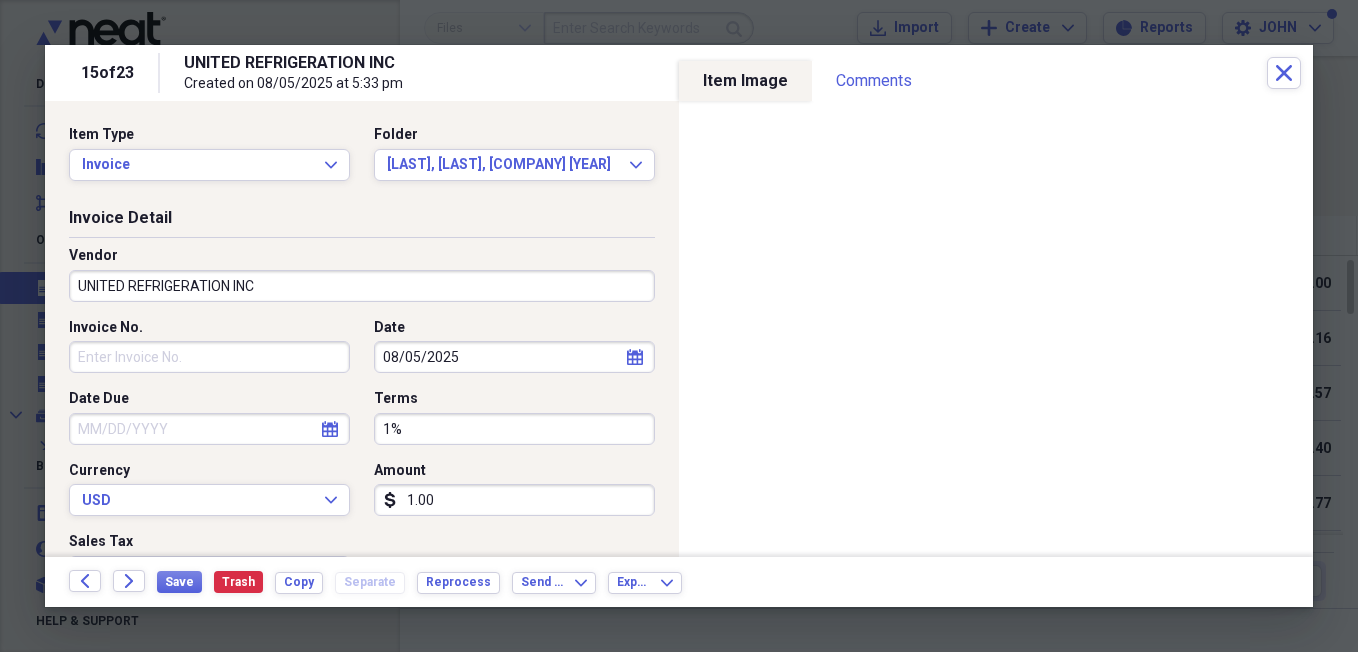 click on "1.00" at bounding box center (514, 500) 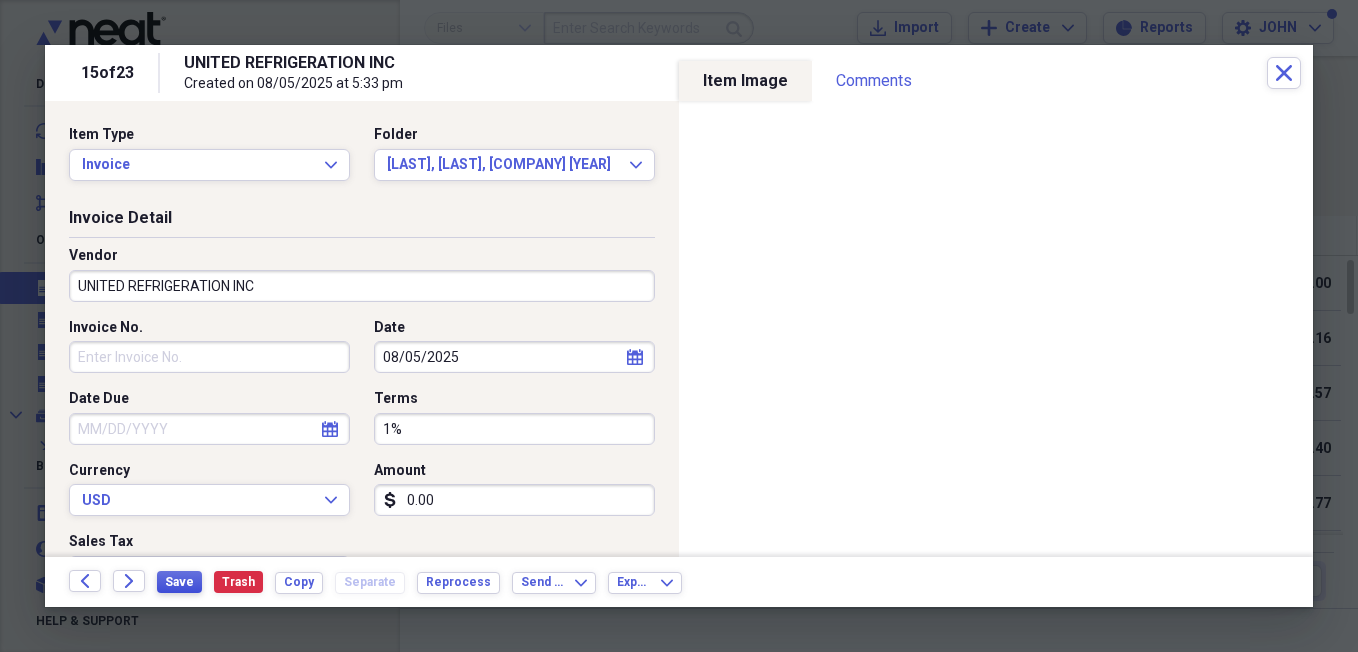 type on "0.00" 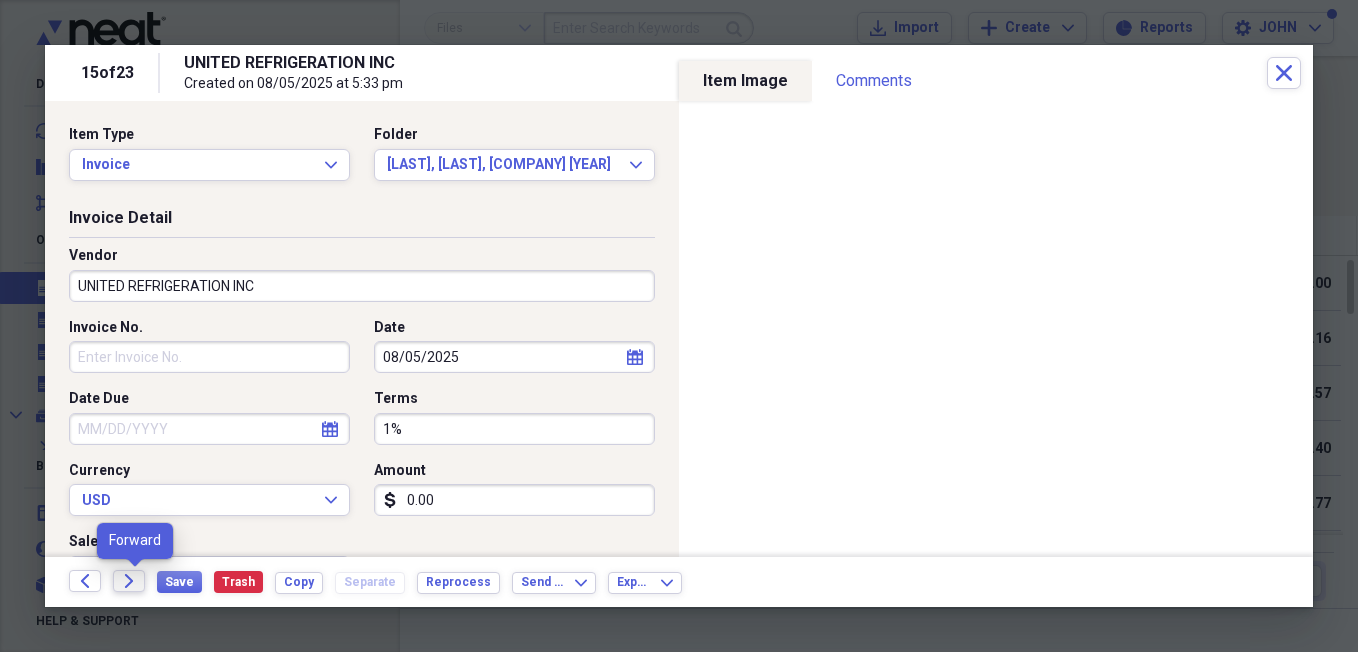 click on "Forward" 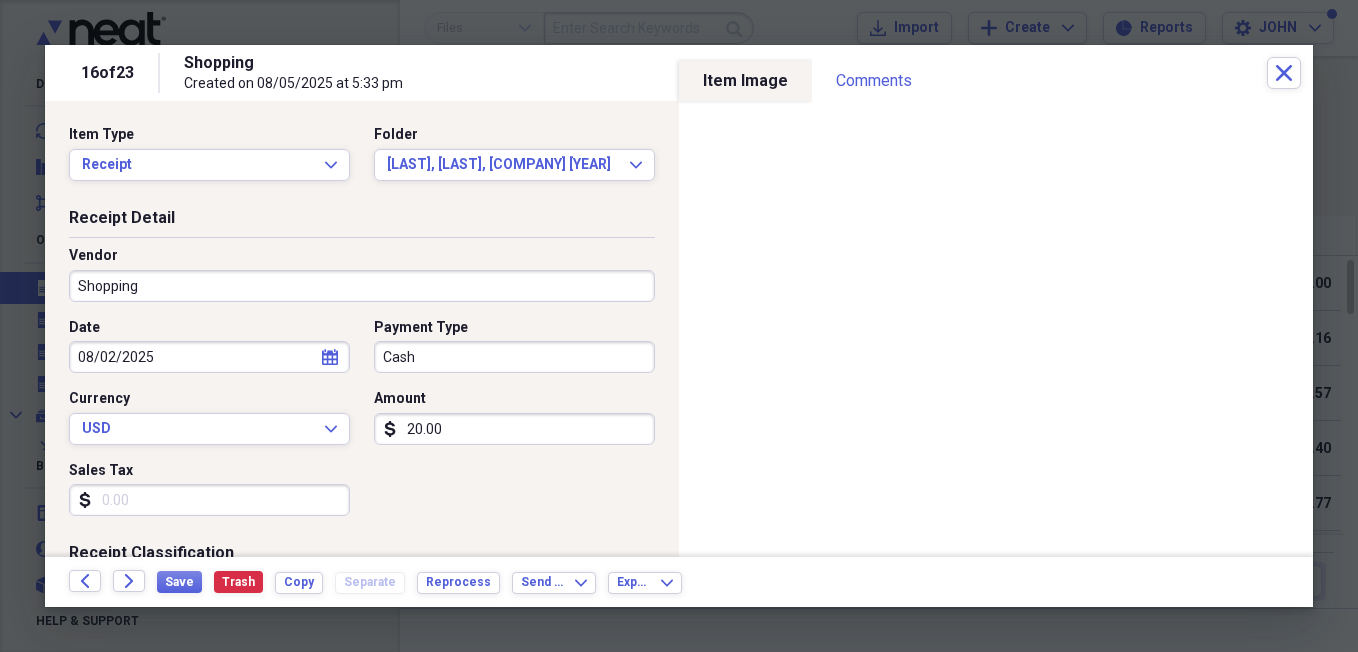 click on "Shopping" at bounding box center [362, 286] 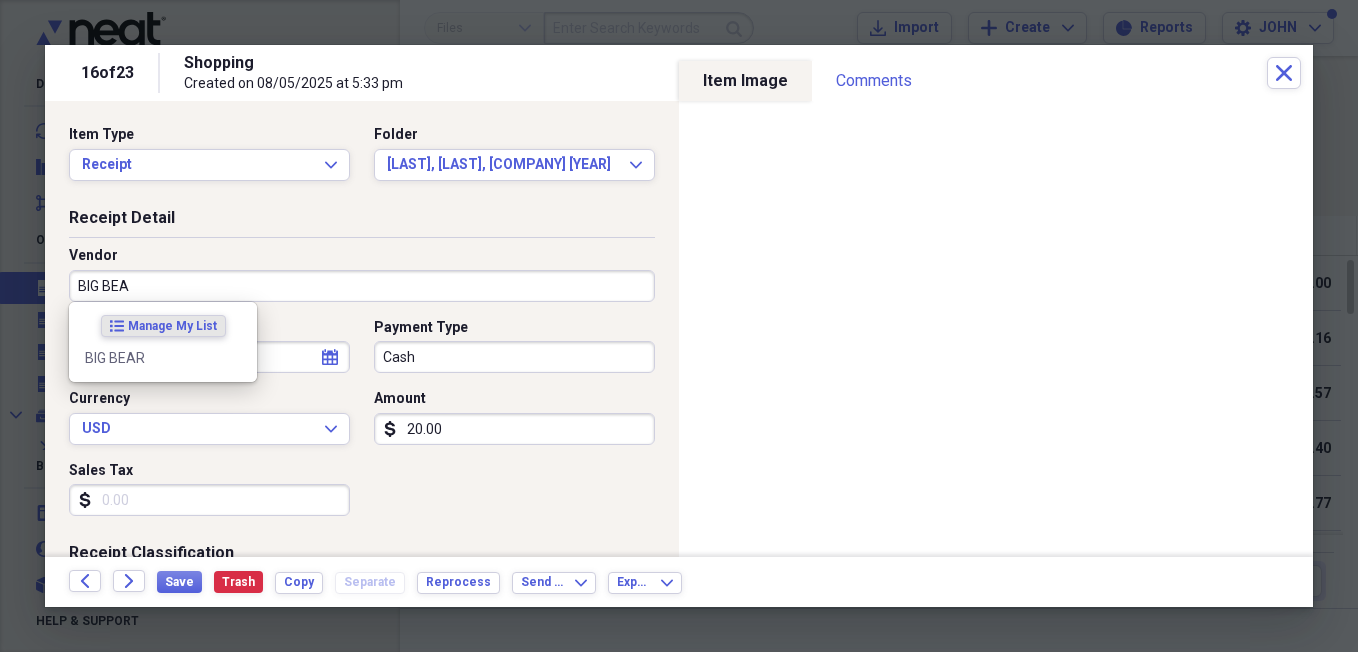 type on "BIG BEAR" 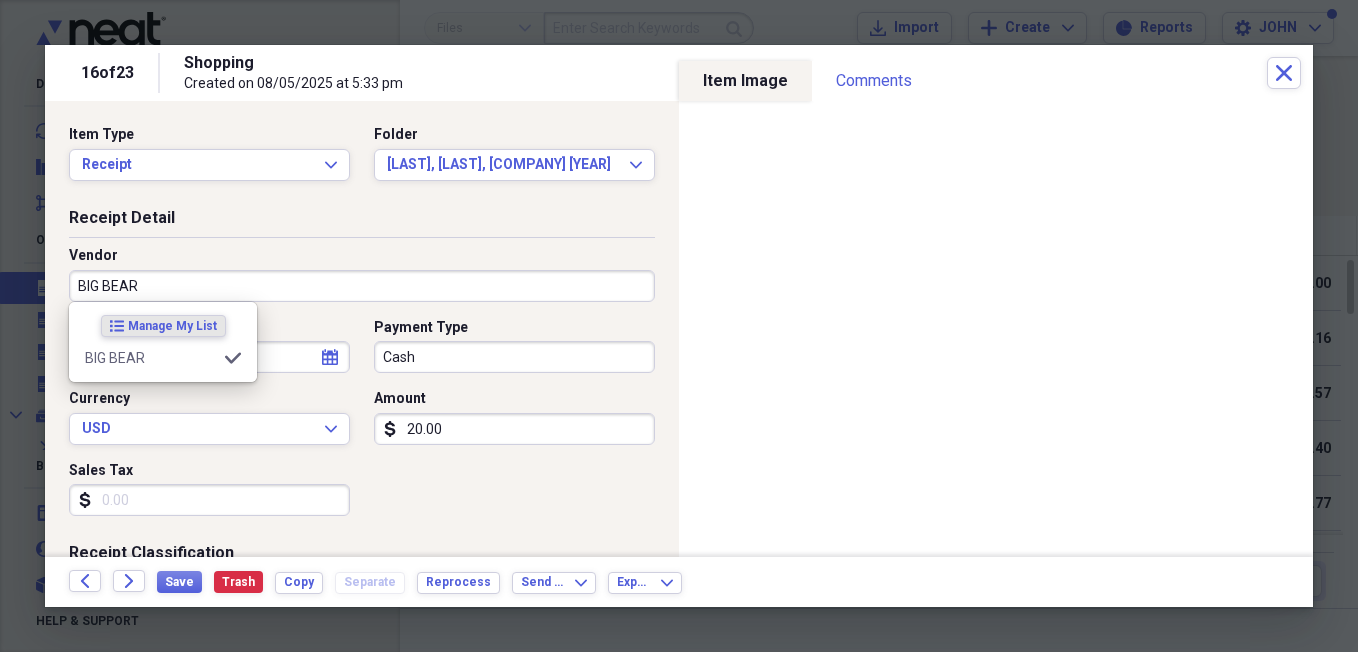 type on "General Retail" 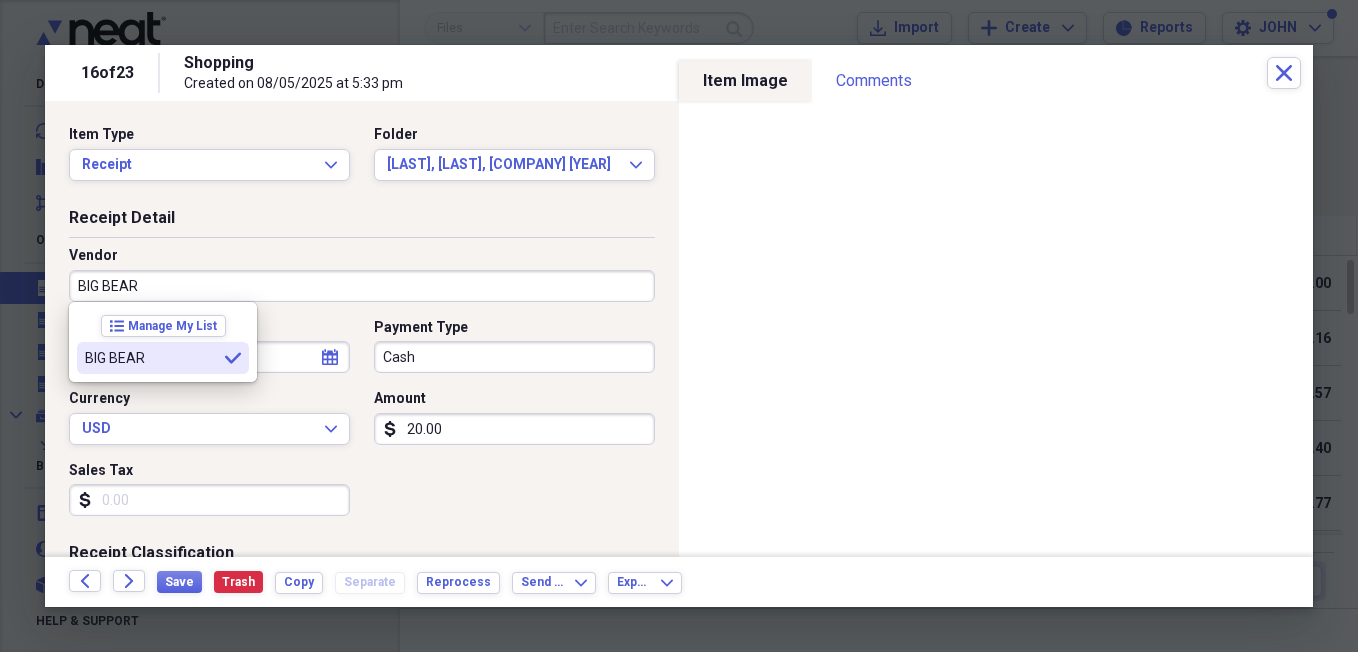 type on "BIG BEAR" 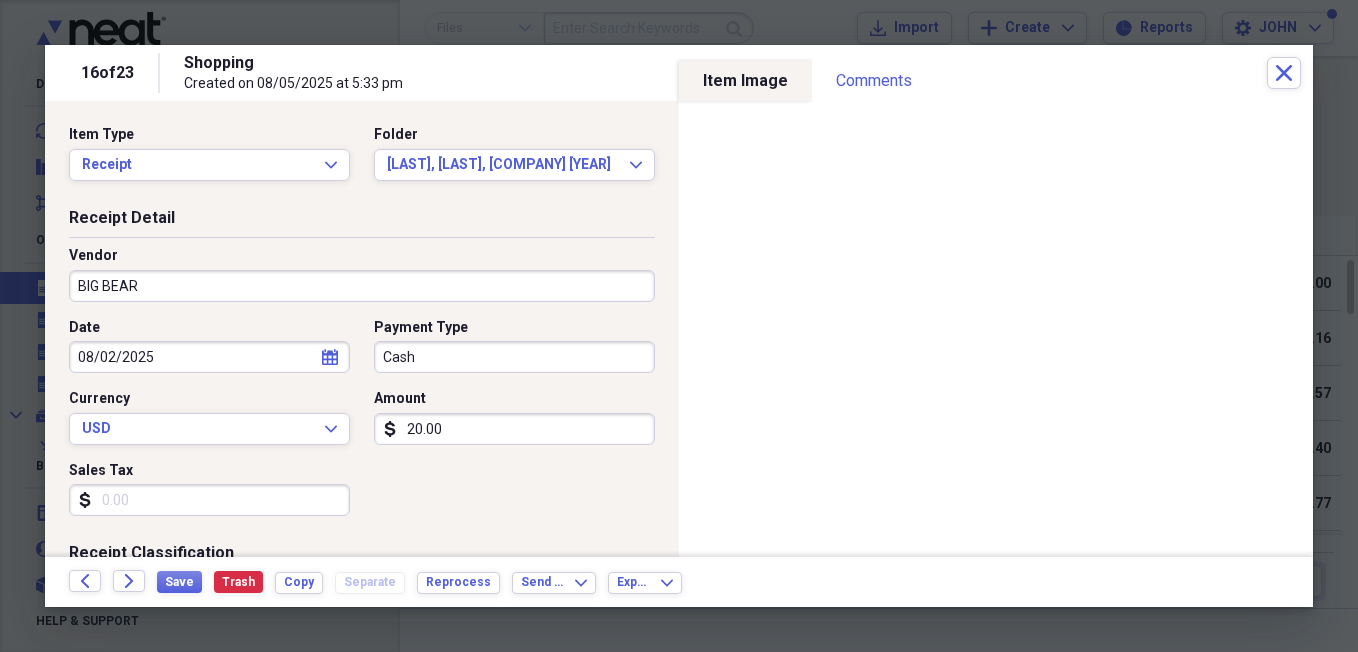 click on "20.00" at bounding box center [514, 429] 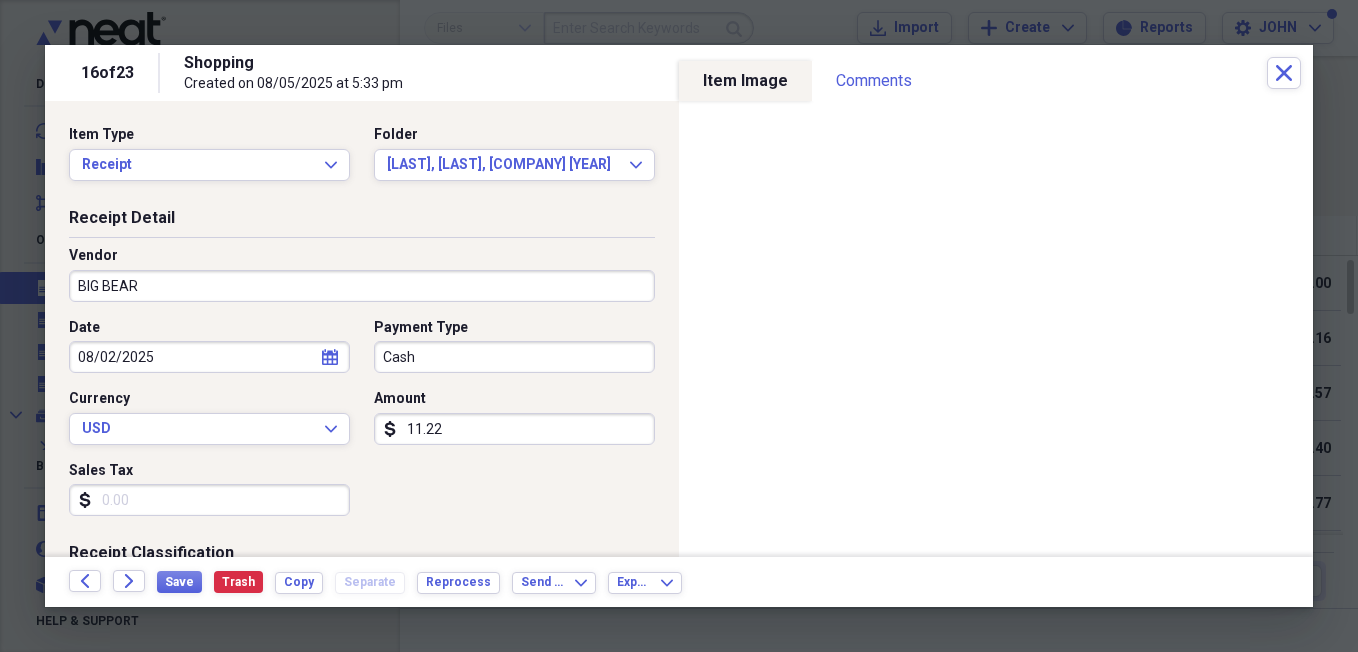 type on "11.22" 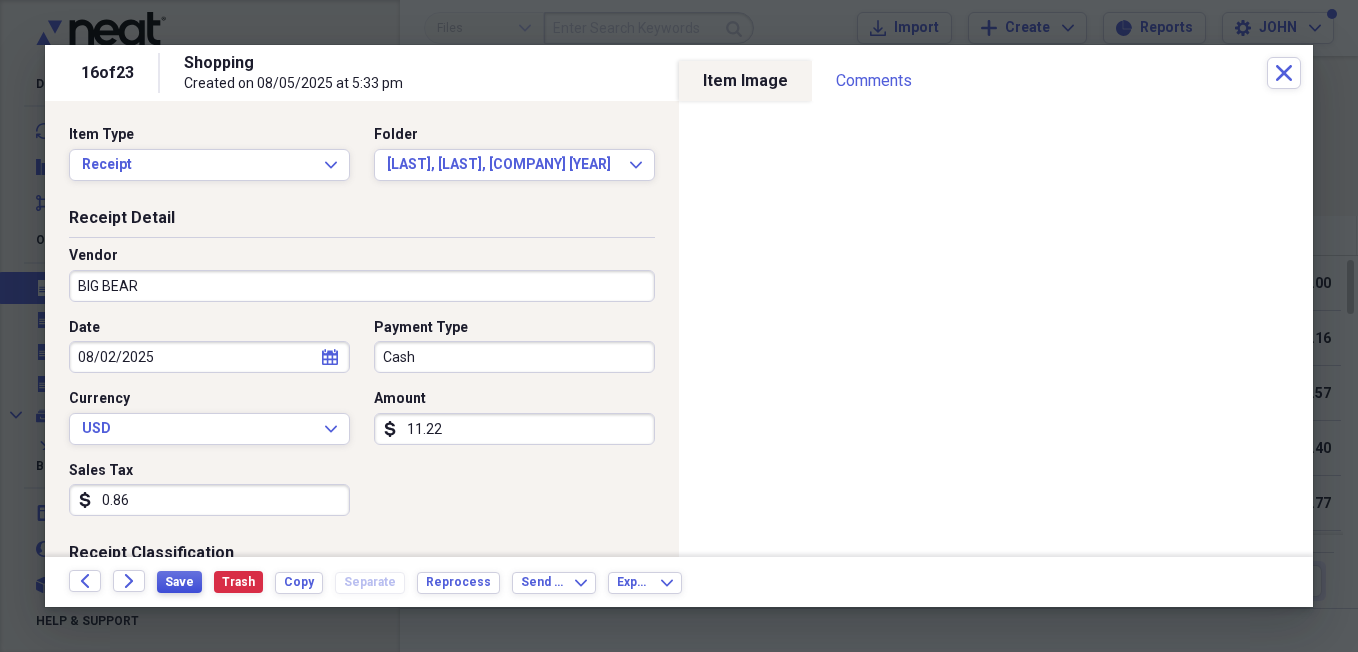 type on "0.86" 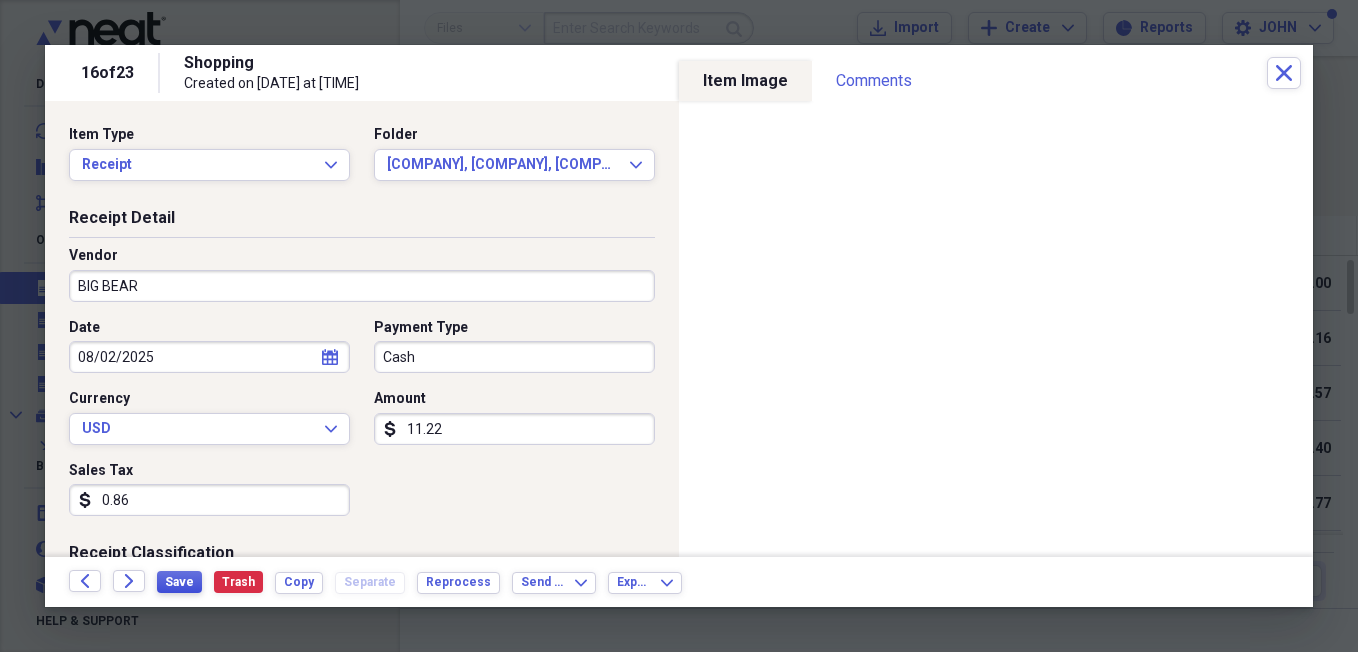 click on "Save" at bounding box center [179, 582] 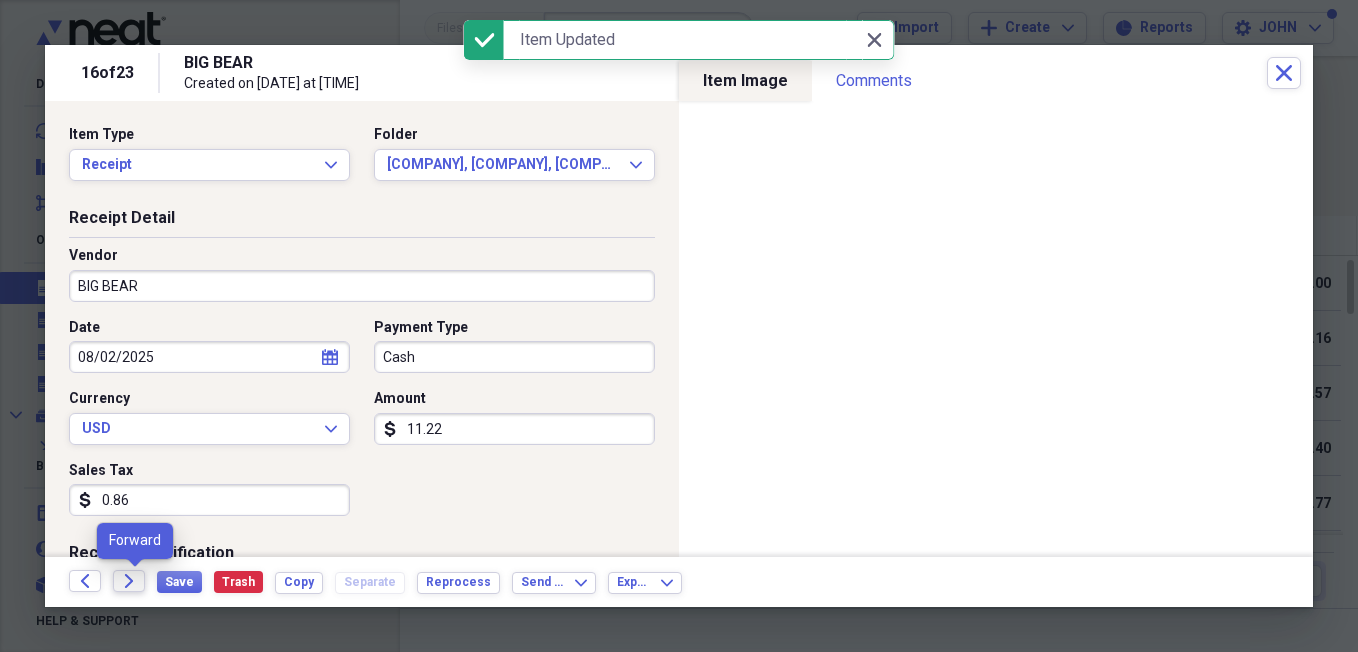 click on "Forward" 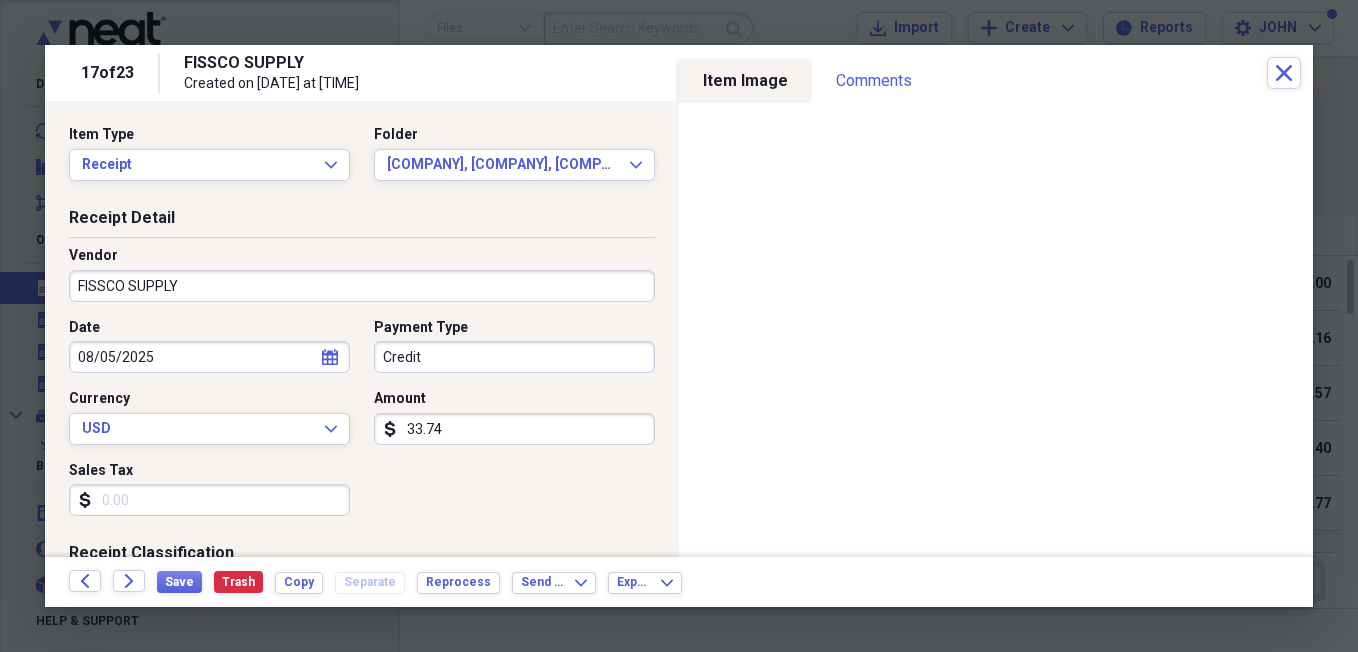 click on "Sales Tax" at bounding box center [209, 500] 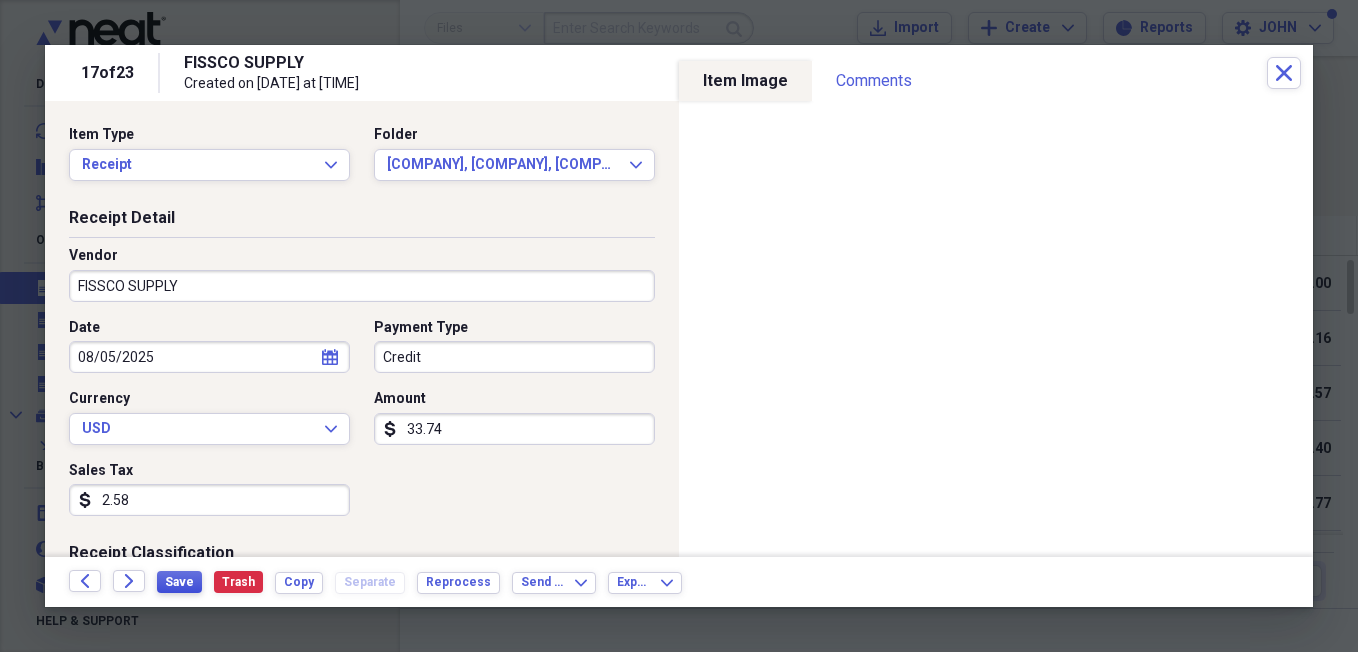 type on "2.58" 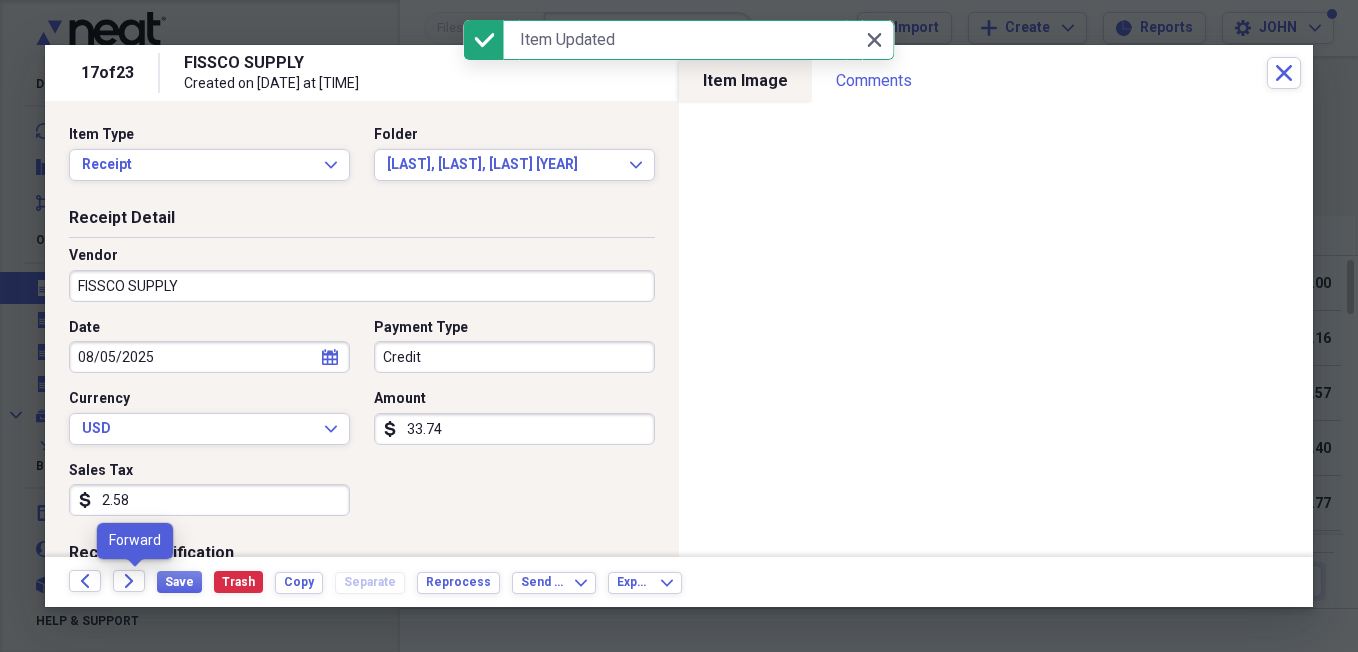 scroll, scrollTop: 0, scrollLeft: 0, axis: both 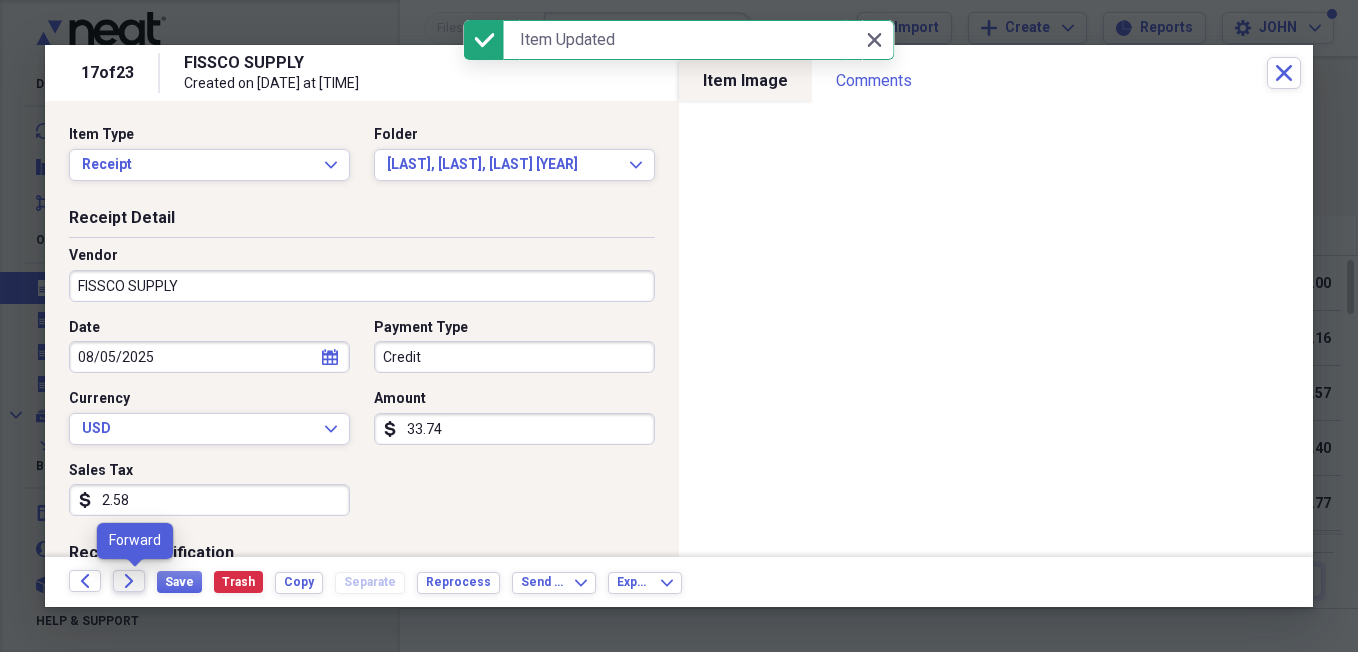 drag, startPoint x: 0, startPoint y: 0, endPoint x: 130, endPoint y: 575, distance: 589.5125 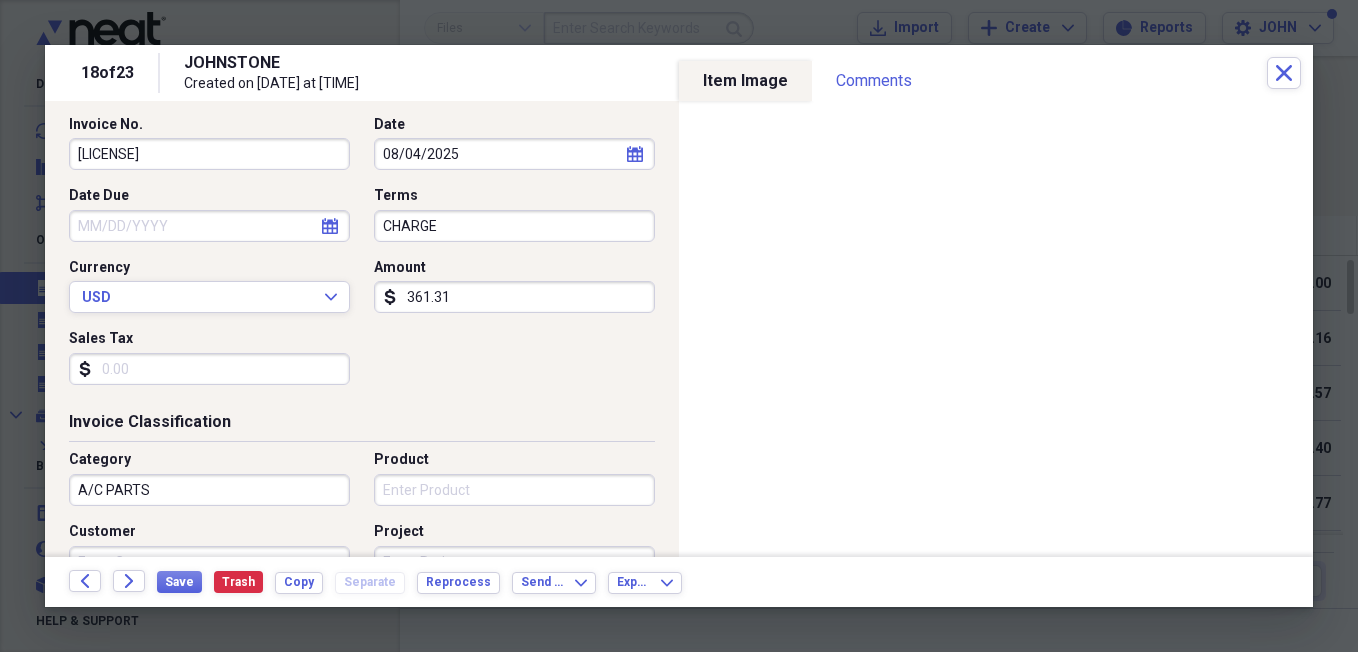 scroll, scrollTop: 213, scrollLeft: 0, axis: vertical 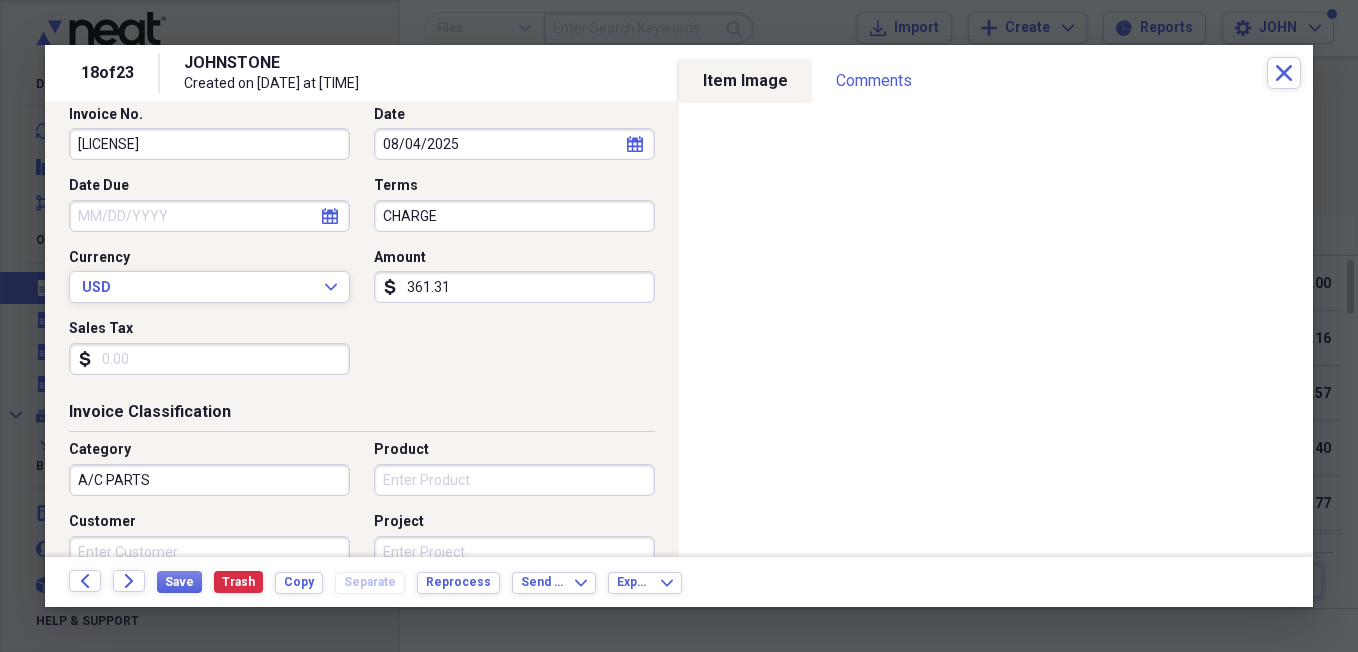 click on "Sales Tax" at bounding box center (209, 359) 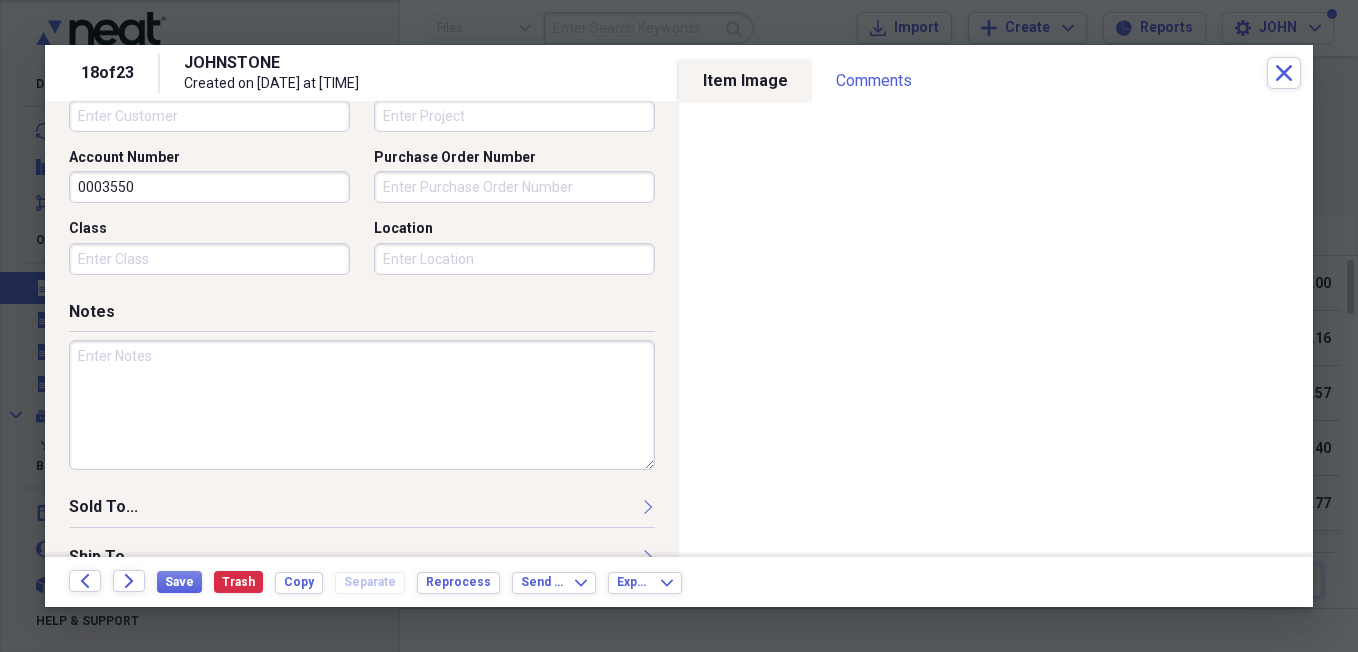scroll, scrollTop: 655, scrollLeft: 0, axis: vertical 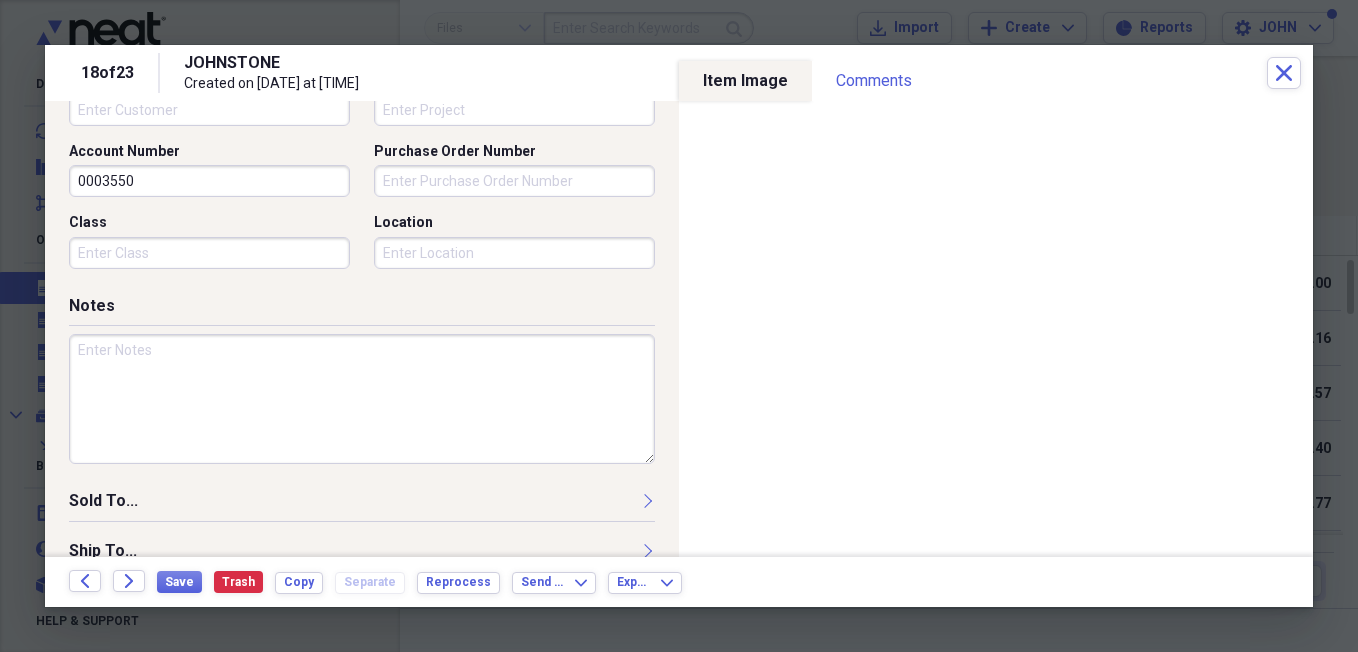 type on "27.54" 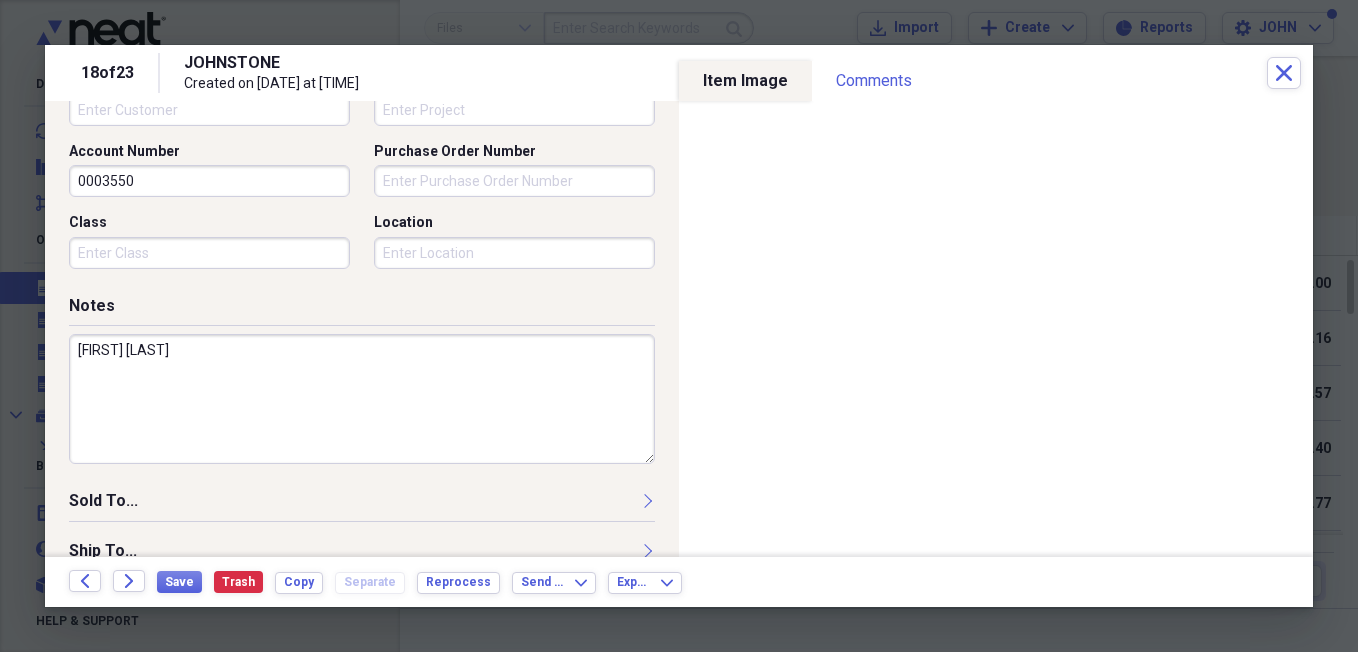 click on "TONY DE LA FYUNTA" at bounding box center [362, 399] 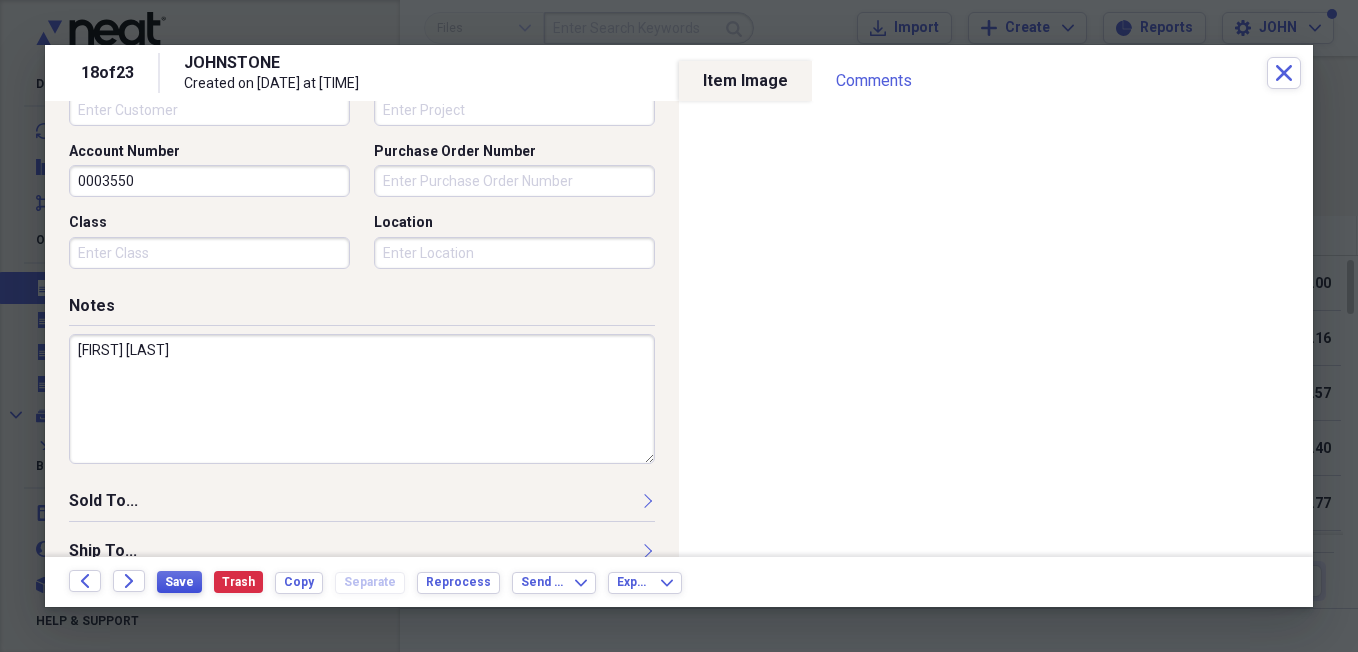 type on "[FIRST] [LAST]" 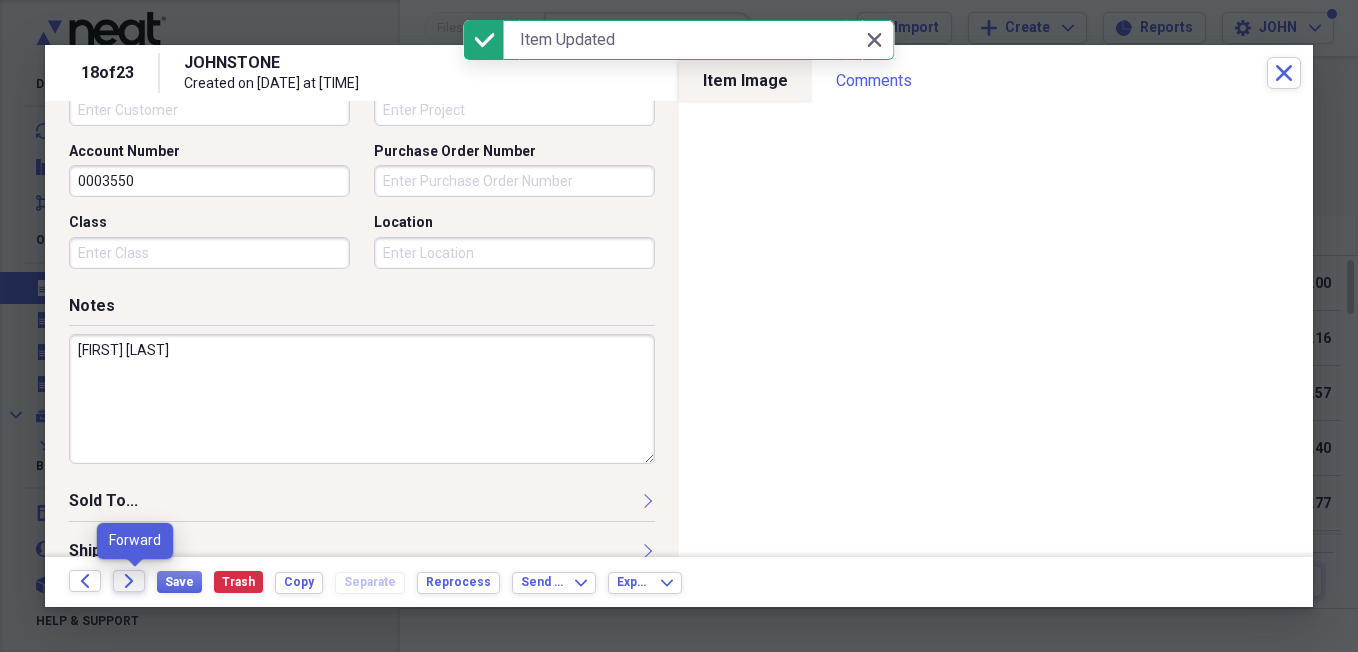 click on "Forward" 